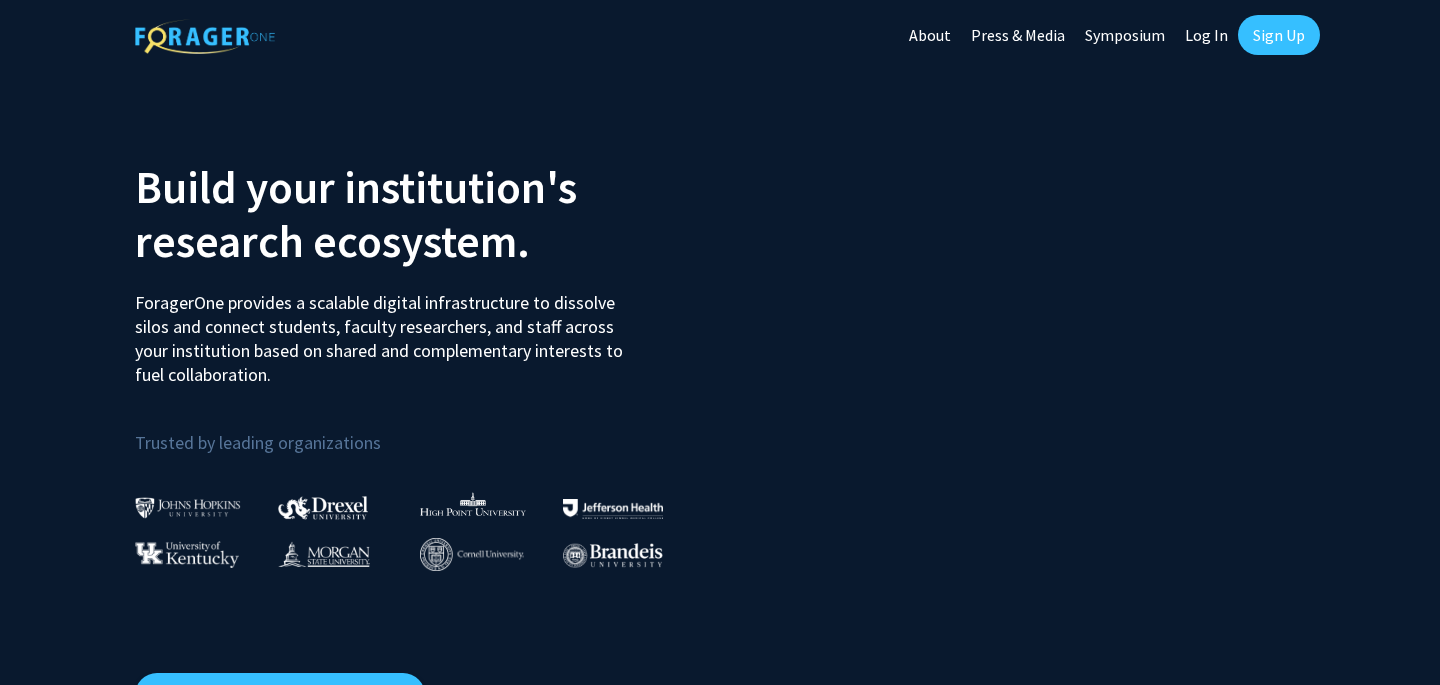 scroll, scrollTop: 0, scrollLeft: 0, axis: both 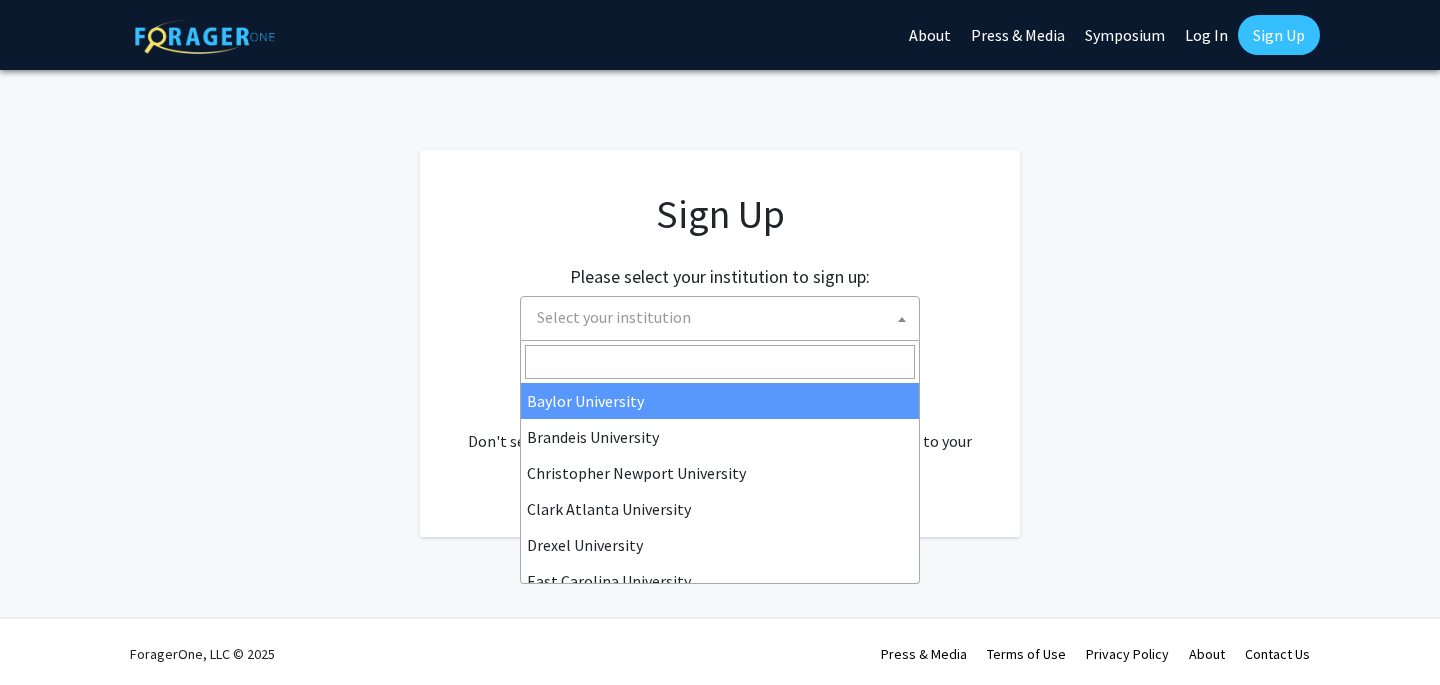 click on "Select your institution" at bounding box center (724, 317) 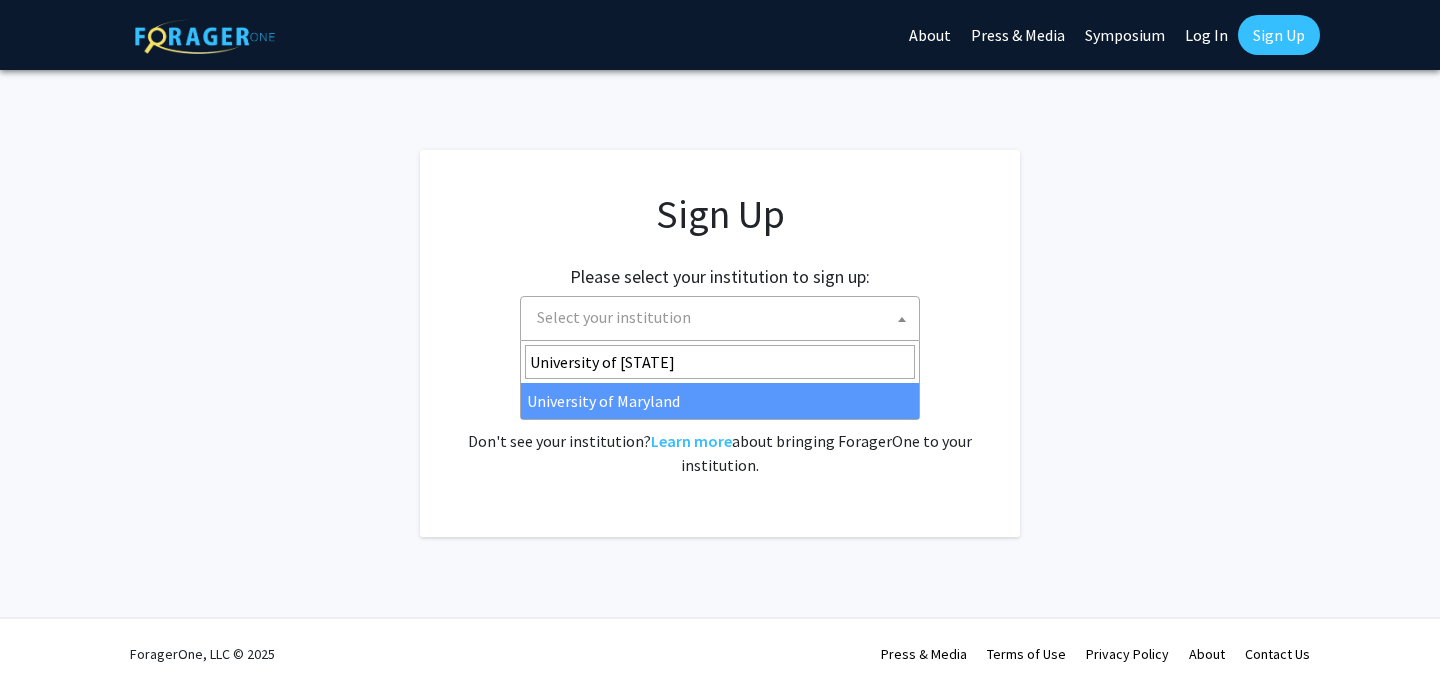 type on "University of Ma" 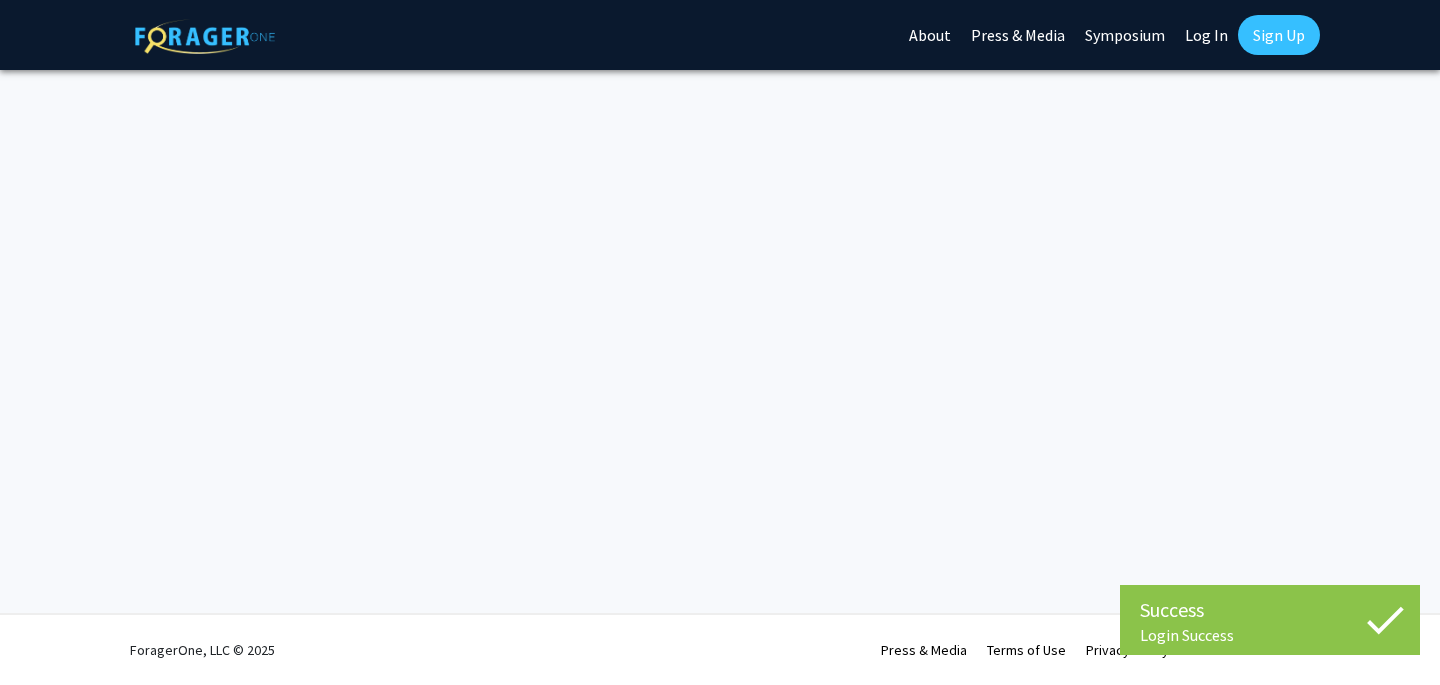 scroll, scrollTop: 0, scrollLeft: 0, axis: both 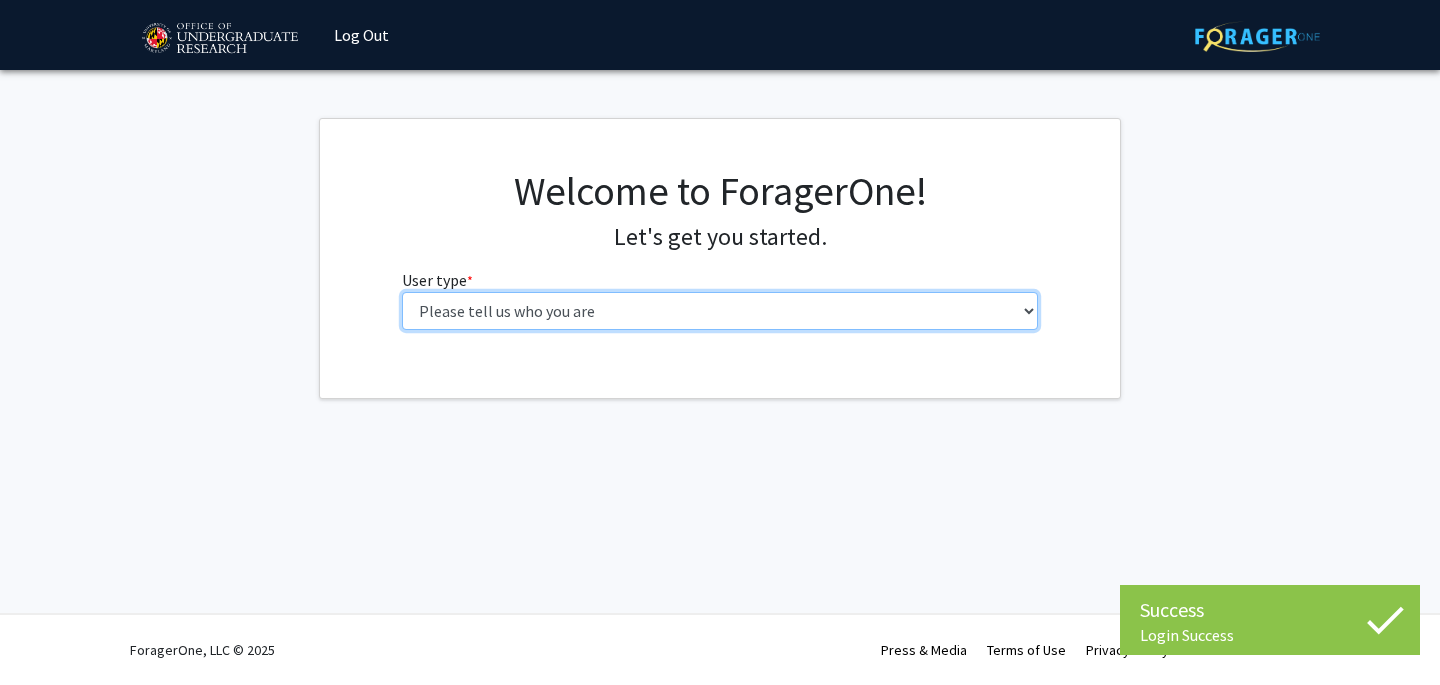 click on "Please tell us who you are  Undergraduate Student   Master's Student   Doctoral Candidate (PhD, MD, DMD, PharmD, etc.)   Postdoctoral Researcher / Research Staff / Medical Resident / Medical Fellow   Faculty   Administrative Staff" at bounding box center [720, 311] 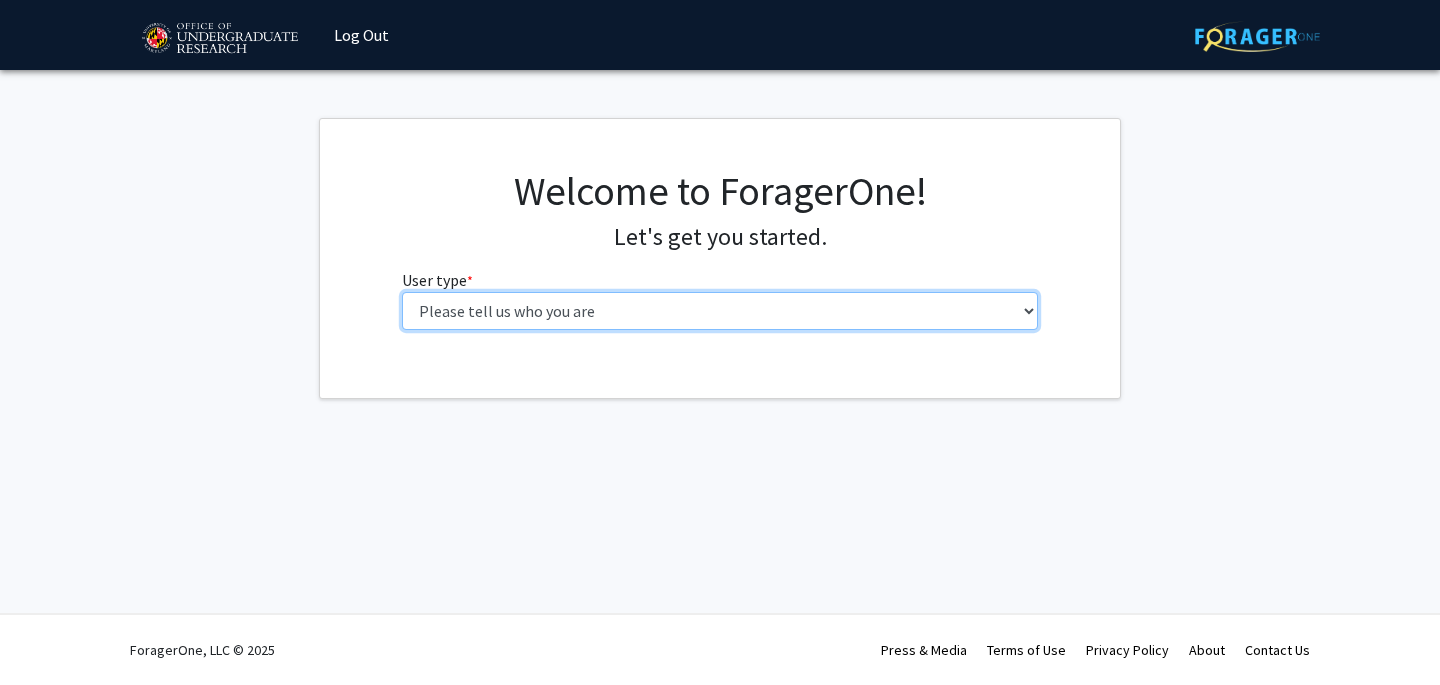 click on "Please tell us who you are  Undergraduate Student   Master's Student   Doctoral Candidate (PhD, MD, DMD, PharmD, etc.)   Postdoctoral Researcher / Research Staff / Medical Resident / Medical Fellow   Faculty   Administrative Staff" at bounding box center (720, 311) 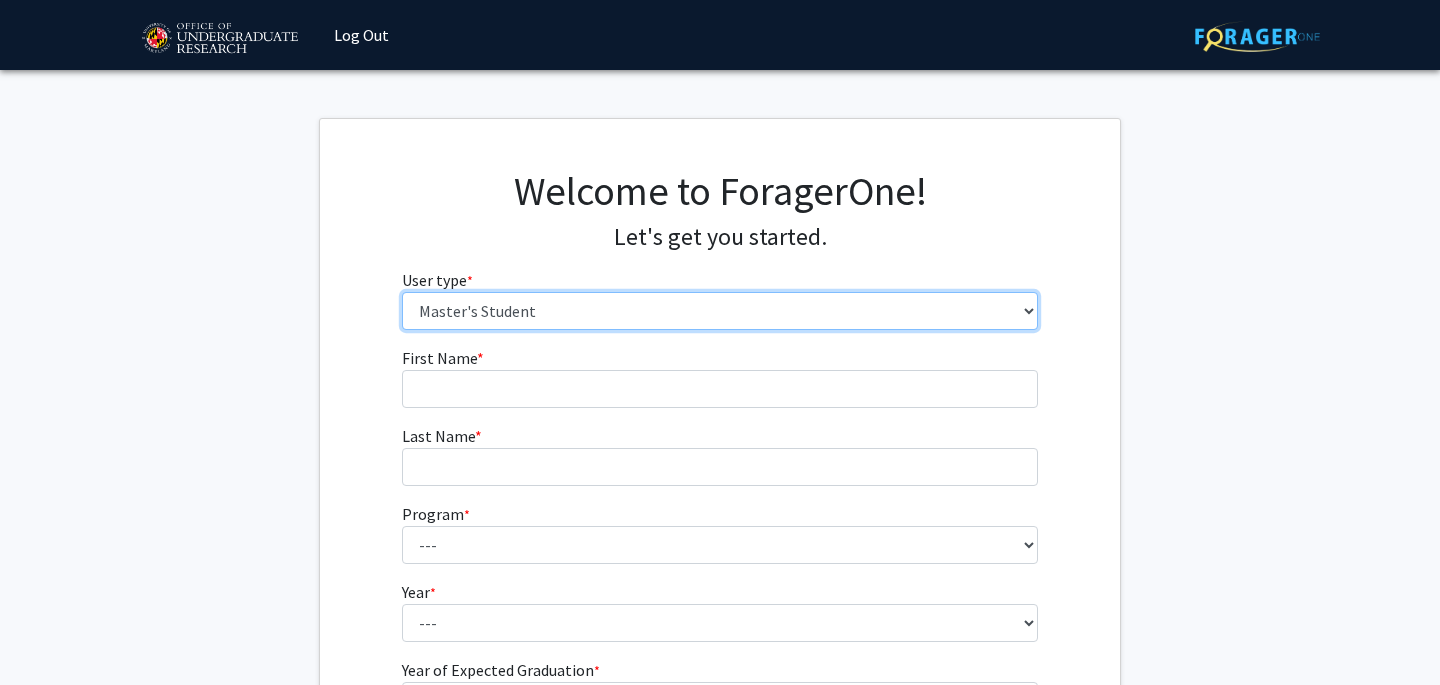 click on "Please tell us who you are  Undergraduate Student   Master's Student   Doctoral Candidate (PhD, MD, DMD, PharmD, etc.)   Postdoctoral Researcher / Research Staff / Medical Resident / Medical Fellow   Faculty   Administrative Staff" at bounding box center [720, 311] 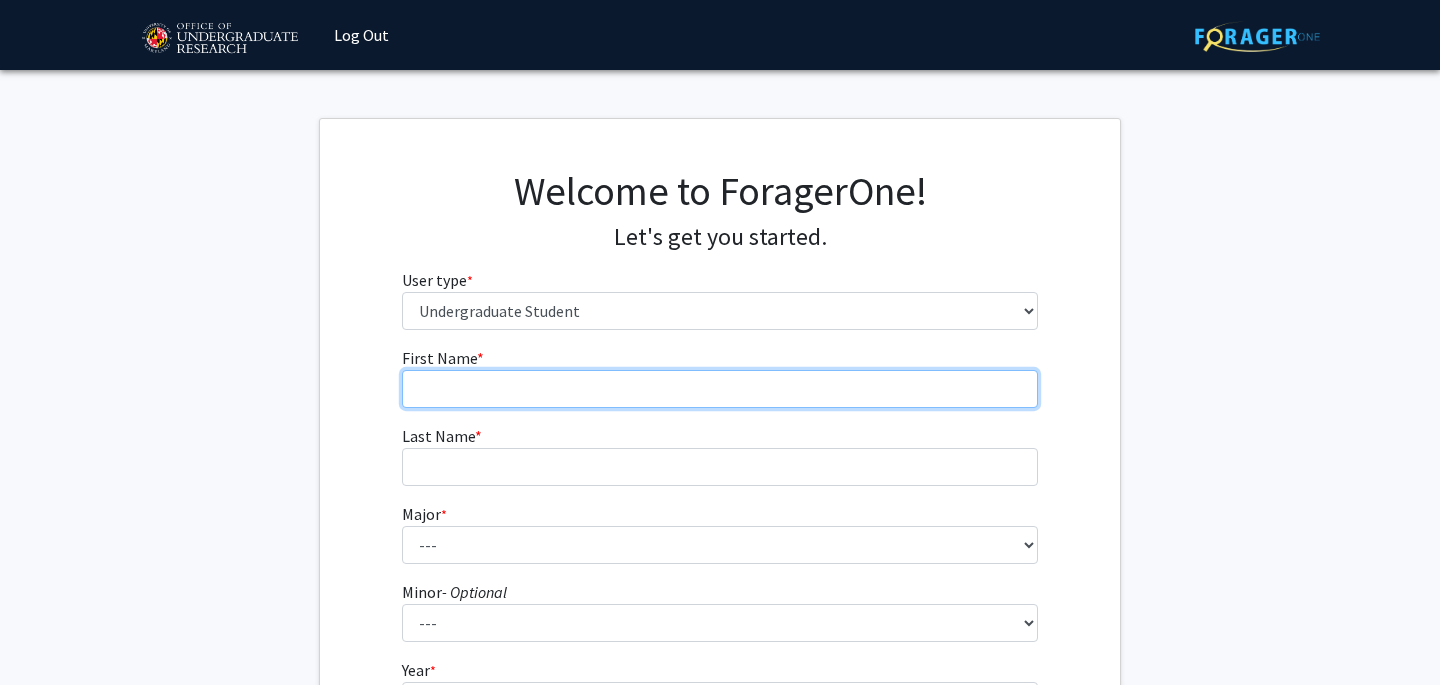 click on "First Name * required" at bounding box center [720, 389] 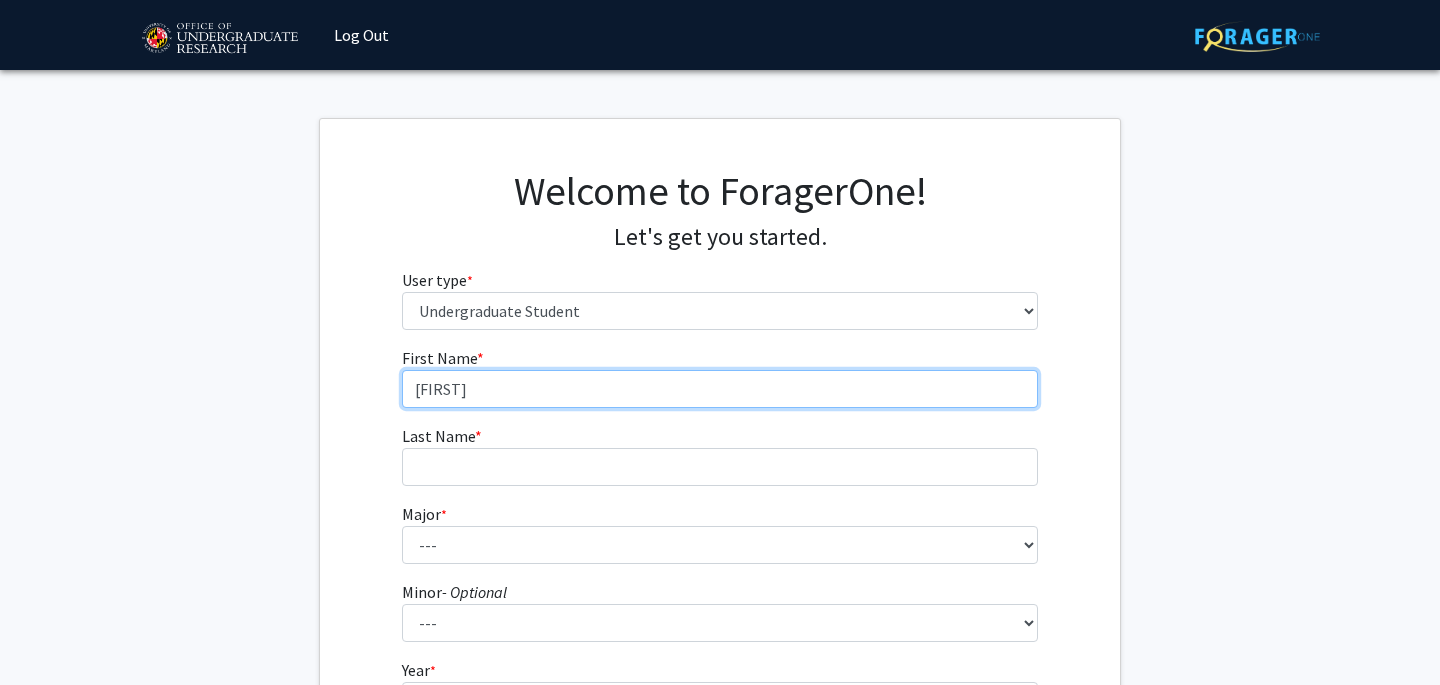 type on "[FIRST]" 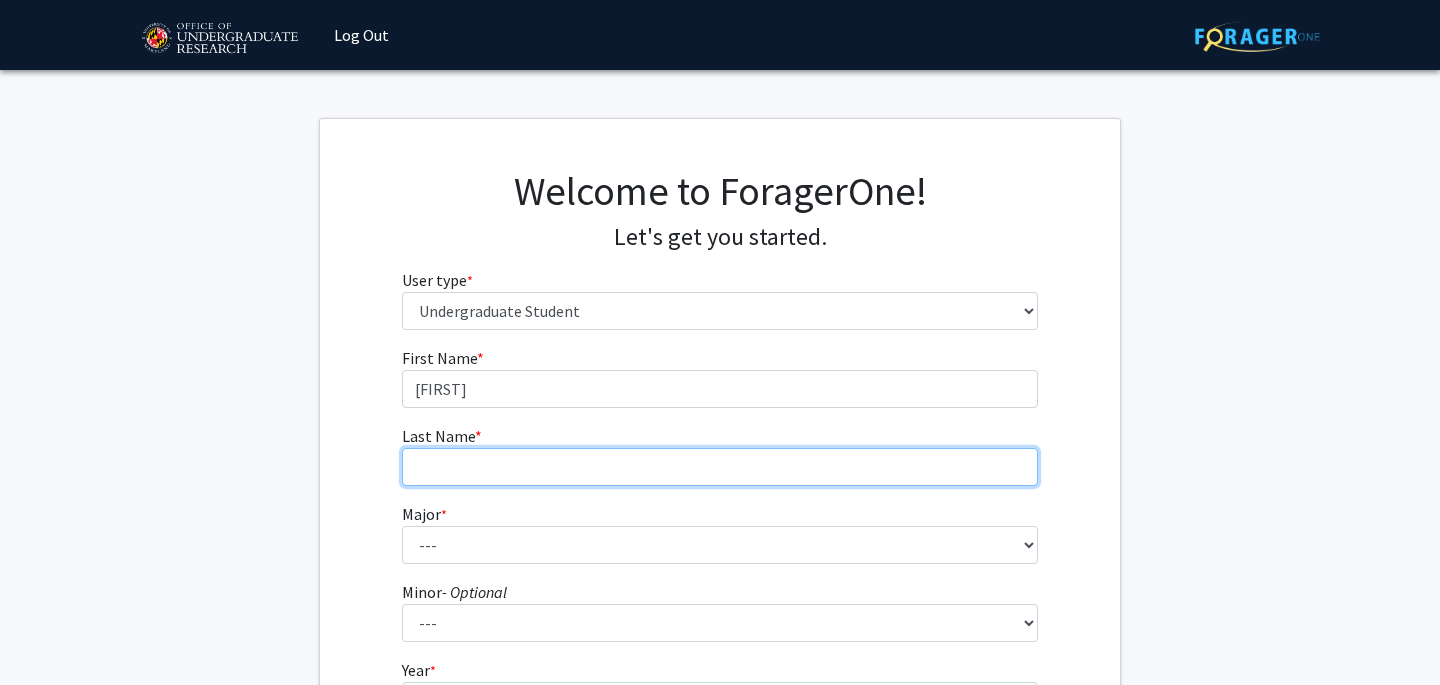 click on "Last Name * required" at bounding box center [720, 467] 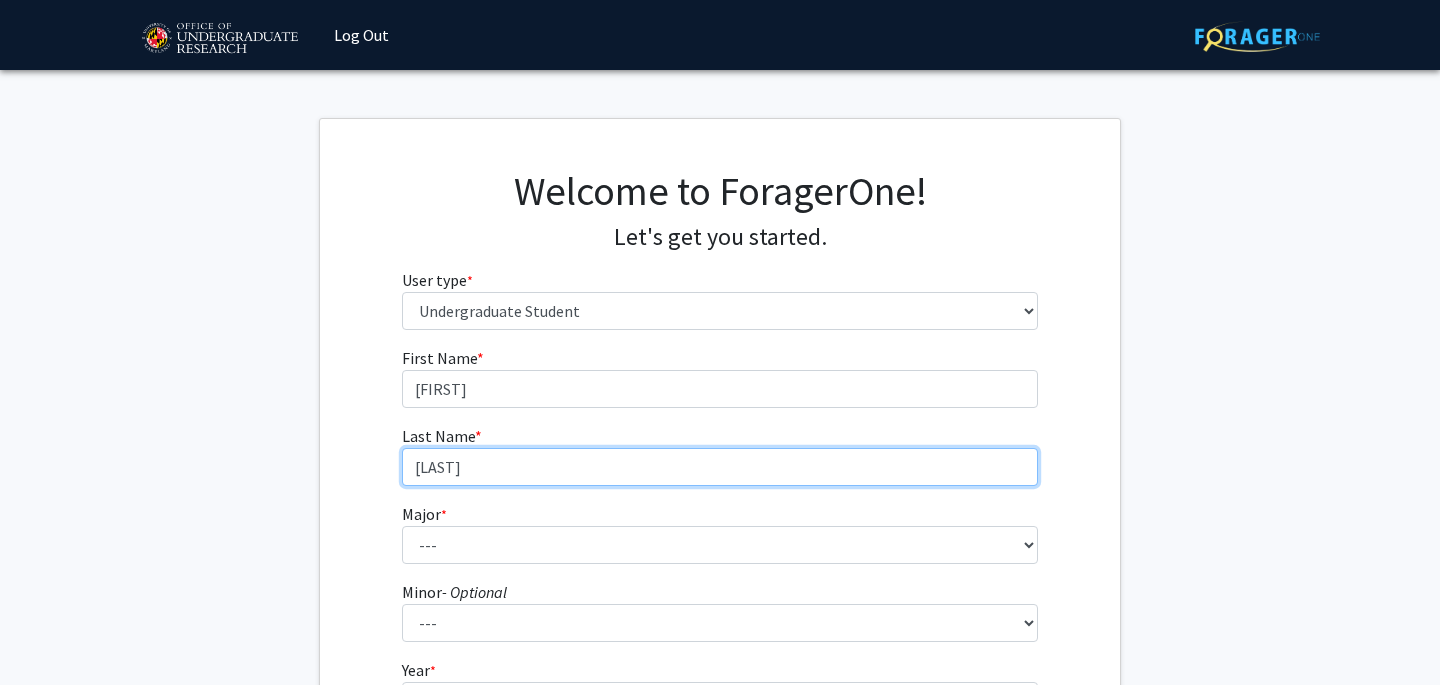 type on "[LAST]" 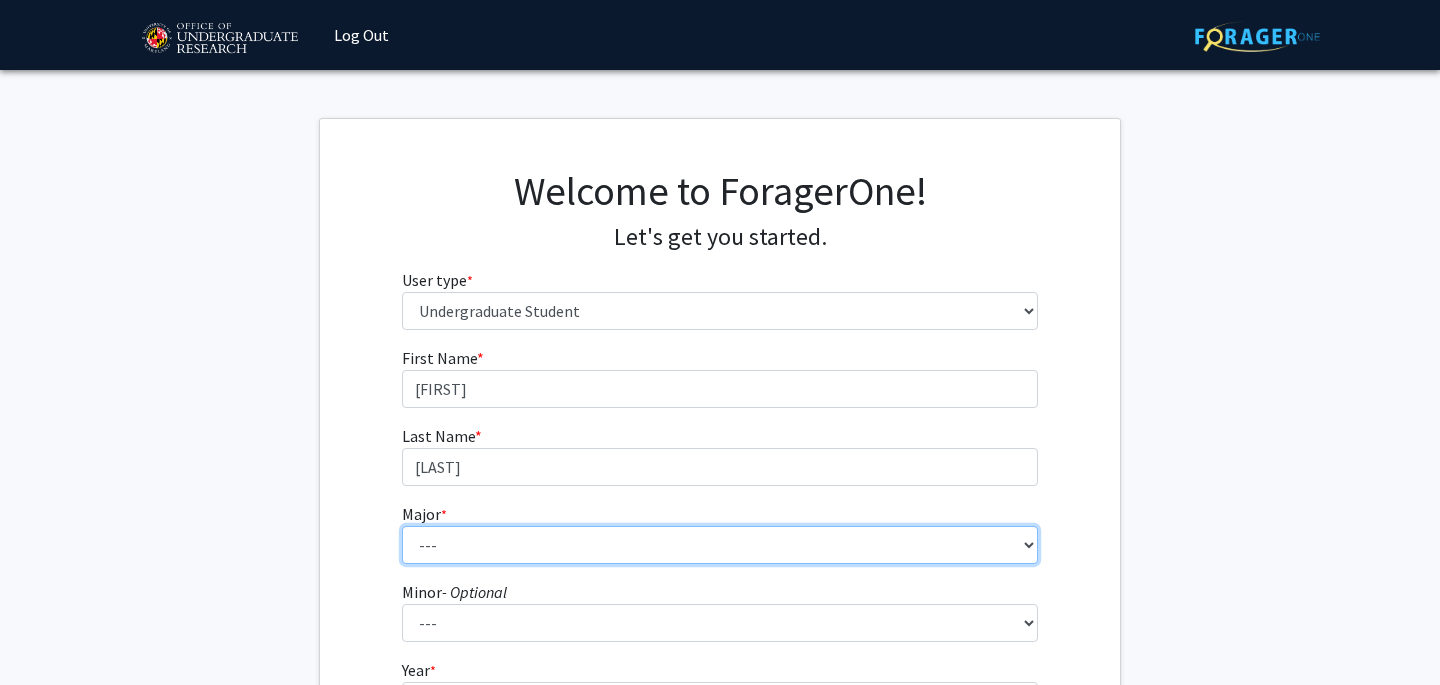 click on "---  Accounting   Aerospace Engineering   African American and Africana Studies   Agricultural and Resource Economics   Agricultural Science and Technology   American Studies   Animal Sciences   Anthropology   Arabic Studies   Architecture   Art History   Astronomy   Atmospheric and Oceanic Science   Biochemistry   Biocomputational Engineering   Bioengineering   Biological Sciences   Central European, Russian and Eurasian Studies   Chemical Engineering   Chemistry   Chinese   Cinema and Media Studies   Cinema and Media Studies   Civil Engineering   Classical Languages and Literatures   Communication   Computer Engineering   Computer Science   Criminology and Criminal Justice   Cyber-Physical Systems Engineering   Dance   Early Childhood/Early Childhood Special Education   Economics   Electrical Engineering   Elementary Education   Elementary/Middle Special Education   English Language and Literature   Environmental Science and Policy   Environmental Science and Technology   Family Science   Finance   Geology" at bounding box center (720, 545) 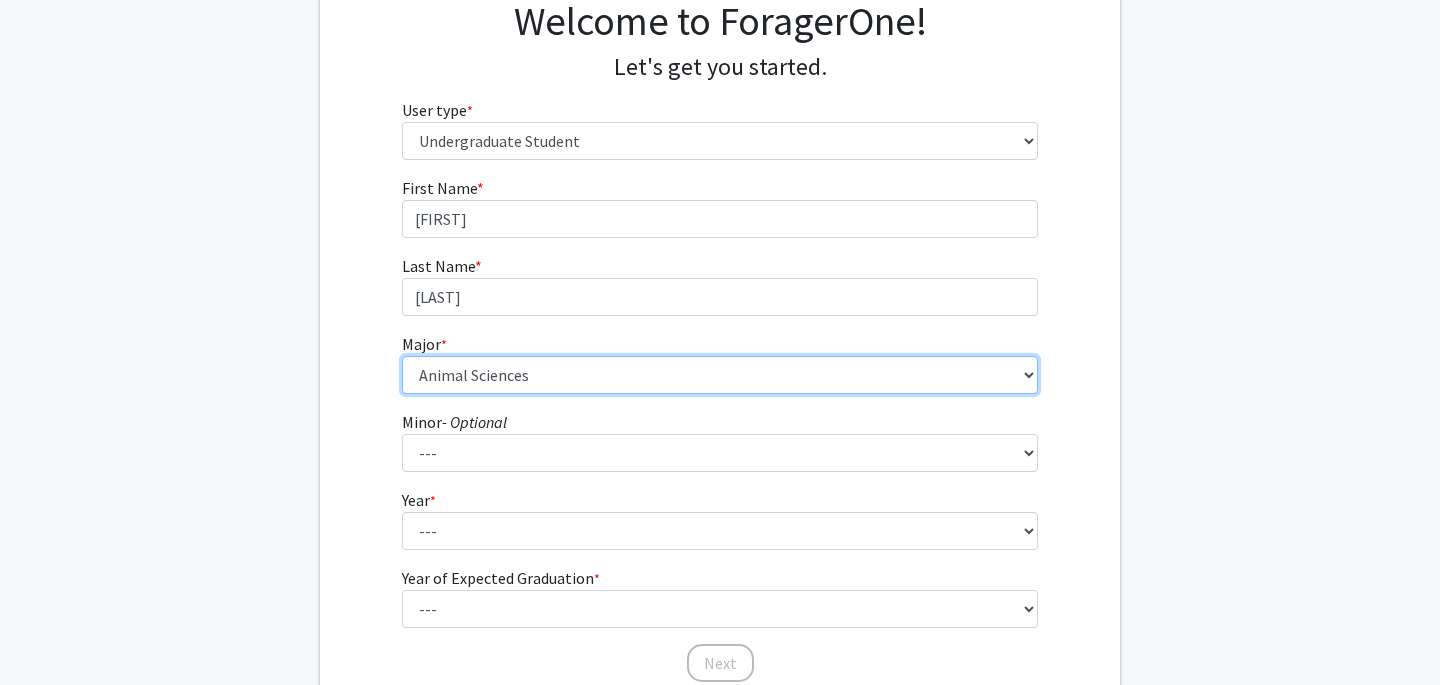 scroll, scrollTop: 177, scrollLeft: 0, axis: vertical 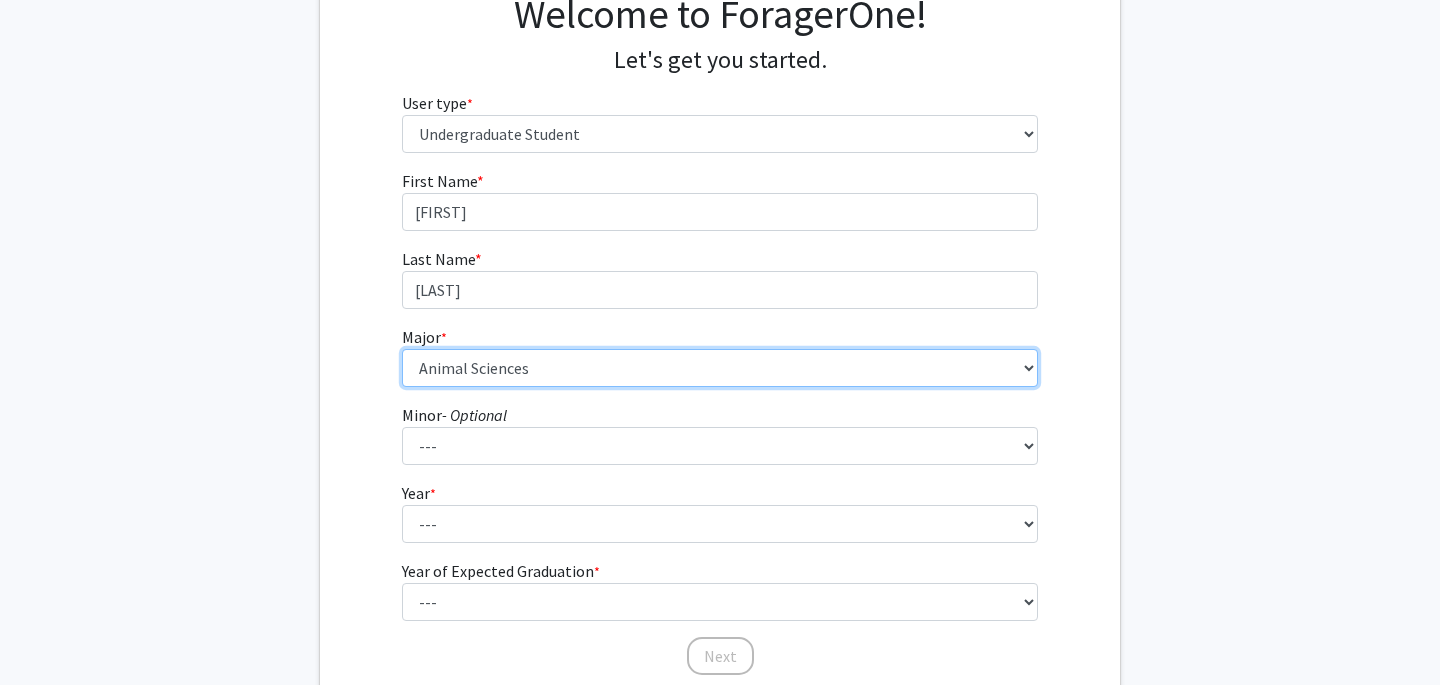 click on "---  Accounting   Aerospace Engineering   African American and Africana Studies   Agricultural and Resource Economics   Agricultural Science and Technology   American Studies   Animal Sciences   Anthropology   Arabic Studies   Architecture   Art History   Astronomy   Atmospheric and Oceanic Science   Biochemistry   Biocomputational Engineering   Bioengineering   Biological Sciences   Central European, Russian and Eurasian Studies   Chemical Engineering   Chemistry   Chinese   Cinema and Media Studies   Cinema and Media Studies   Civil Engineering   Classical Languages and Literatures   Communication   Computer Engineering   Computer Science   Criminology and Criminal Justice   Cyber-Physical Systems Engineering   Dance   Early Childhood/Early Childhood Special Education   Economics   Electrical Engineering   Elementary Education   Elementary/Middle Special Education   English Language and Literature   Environmental Science and Policy   Environmental Science and Technology   Family Science   Finance   Geology" at bounding box center [720, 368] 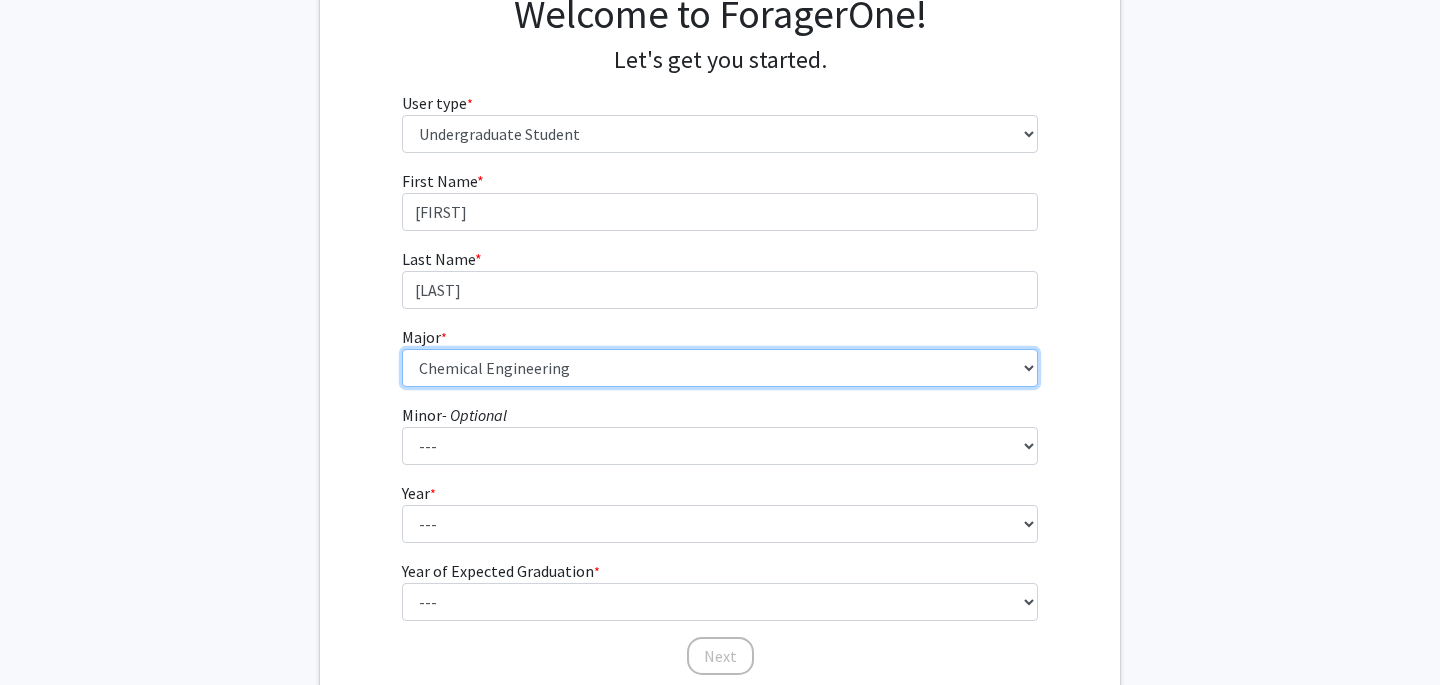 click on "---  Accounting   Aerospace Engineering   African American and Africana Studies   Agricultural and Resource Economics   Agricultural Science and Technology   American Studies   Animal Sciences   Anthropology   Arabic Studies   Architecture   Art History   Astronomy   Atmospheric and Oceanic Science   Biochemistry   Biocomputational Engineering   Bioengineering   Biological Sciences   Central European, Russian and Eurasian Studies   Chemical Engineering   Chemistry   Chinese   Cinema and Media Studies   Cinema and Media Studies   Civil Engineering   Classical Languages and Literatures   Communication   Computer Engineering   Computer Science   Criminology and Criminal Justice   Cyber-Physical Systems Engineering   Dance   Early Childhood/Early Childhood Special Education   Economics   Electrical Engineering   Elementary Education   Elementary/Middle Special Education   English Language and Literature   Environmental Science and Policy   Environmental Science and Technology   Family Science   Finance   Geology" at bounding box center (720, 368) 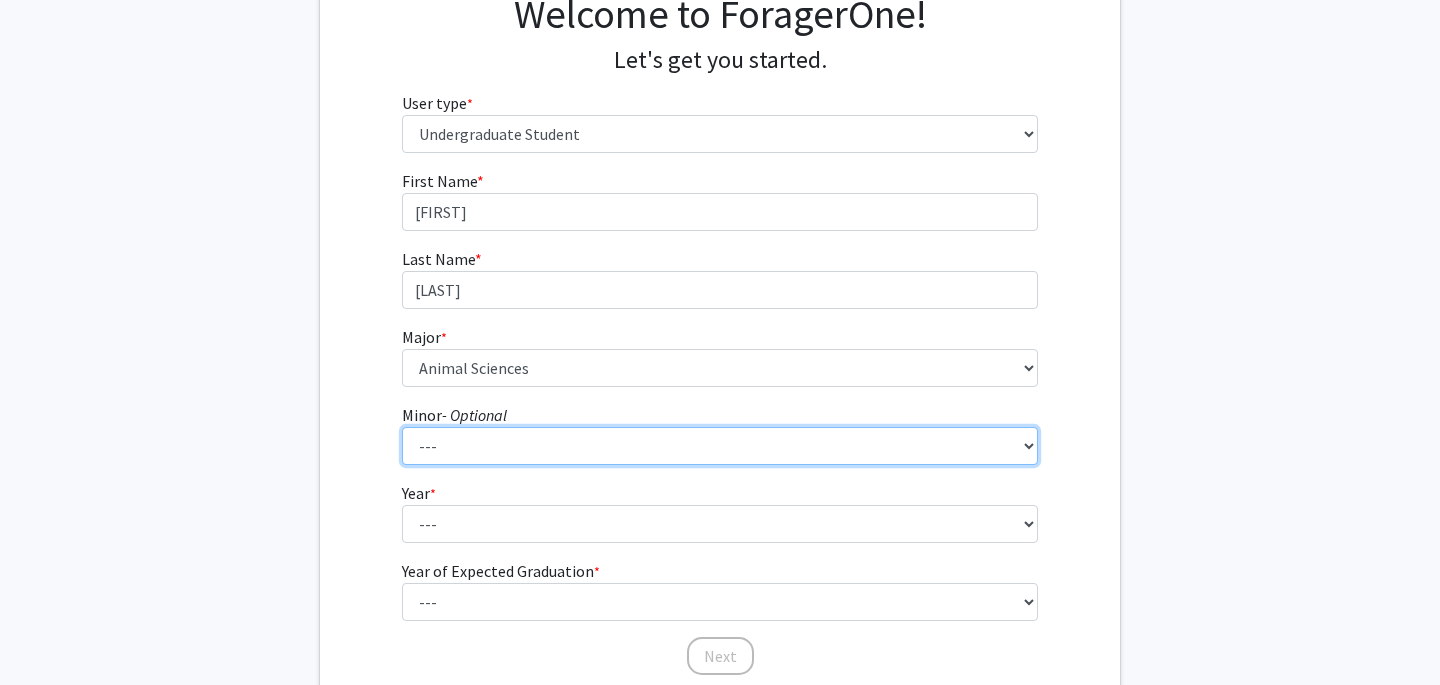 click on "---  Actuarial Mathematics   Advanced Cybersecurity Experience for Students   African Studies   Agricultural Science and Technology   Anti-Black Racism   Arabic   Archaeology   Army Leadership Studies   Art History   Arts Leadership   Asian American Studies   Astronomy   Atmospheric Chemistry   Atmospheric Sciences   Black Women's Studies   Business Analytics   Chinese Language   Classical Mythology   Computational Finance   Computer Engineering   Computer Science   Construction Project Management   Creative Placemaking   Creative Writing   Data Science   Demography   Digital Storytelling and Poetics   Disability Studies   Earth History   Earth Material Properties   Economics   Entomology   French Studies   General Business   Geochemistry   Geographic Information Science   Geophysics   German Studies   Global Engineering Leadership   Global Poverty   Global Studies   Global Terrorism Studies   Greek Language and Culture   Hearing and Speech Sciences   Hebrew Studies   History   Human Development   Hydrology" at bounding box center (720, 446) 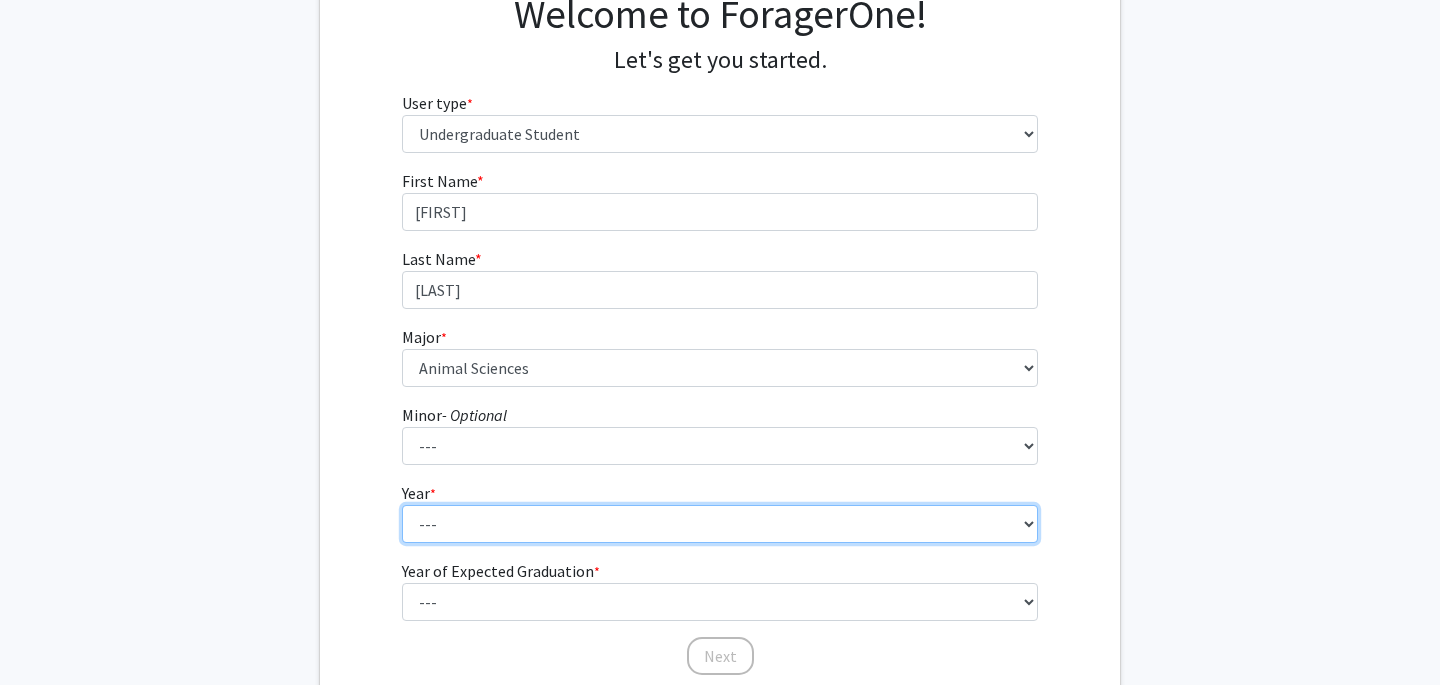 click on "---  First-year   Sophomore   Junior   Senior   Postbaccalaureate Certificate" at bounding box center (720, 524) 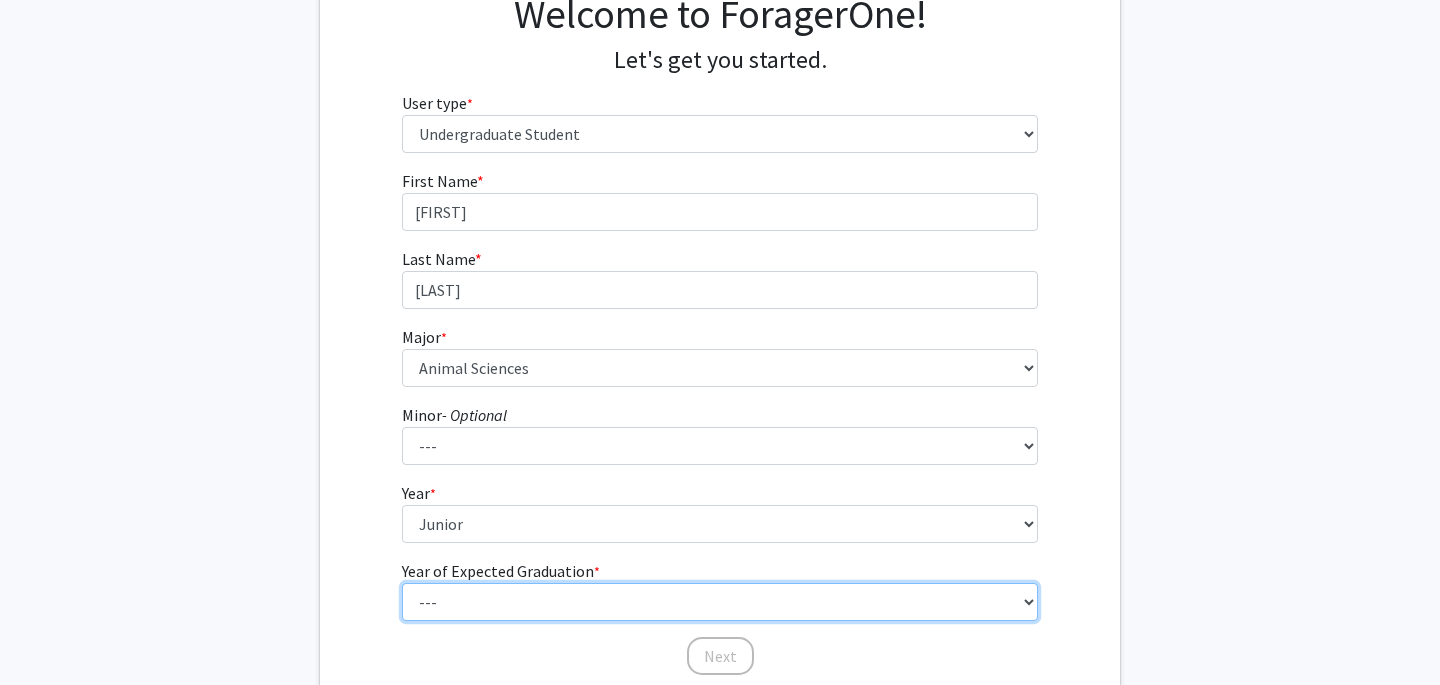 click on "---  2025   2026   2027   2028   2029   2030   2031   2032   2033   2034" at bounding box center (720, 602) 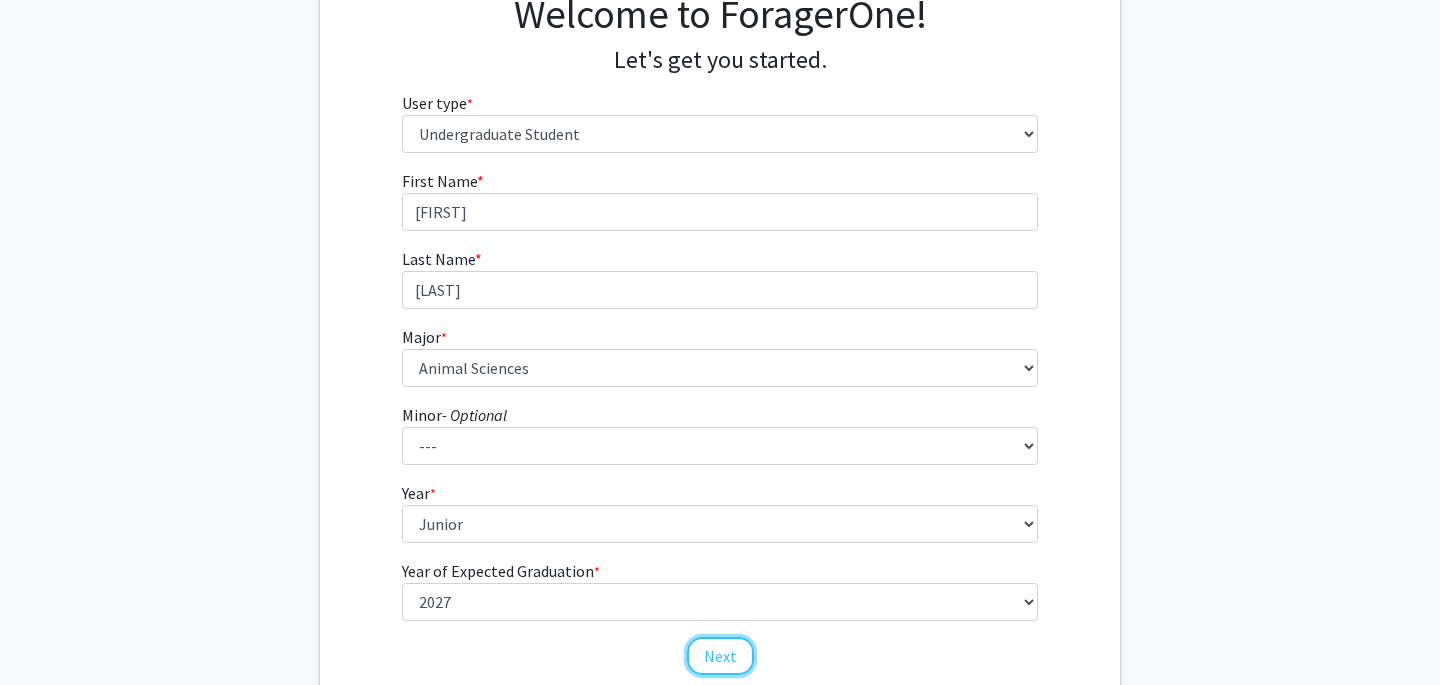 click on "Next" 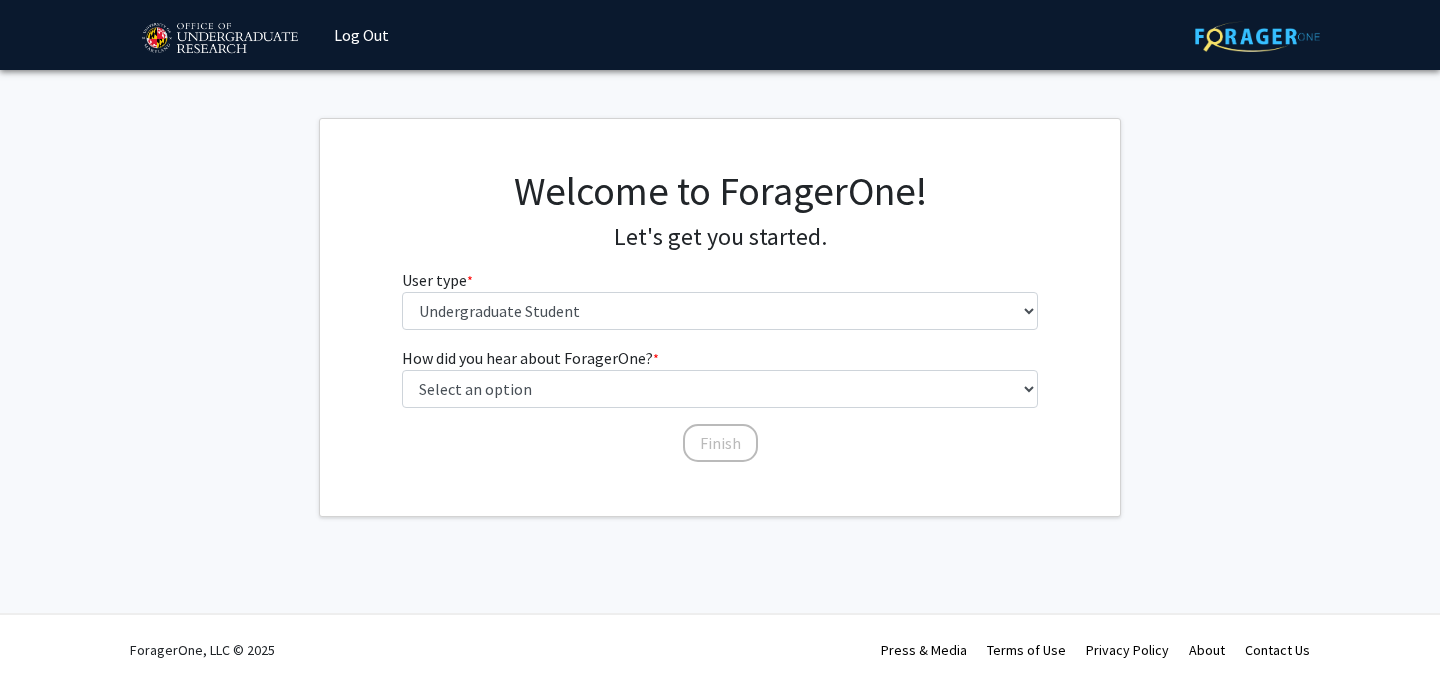 scroll, scrollTop: 0, scrollLeft: 0, axis: both 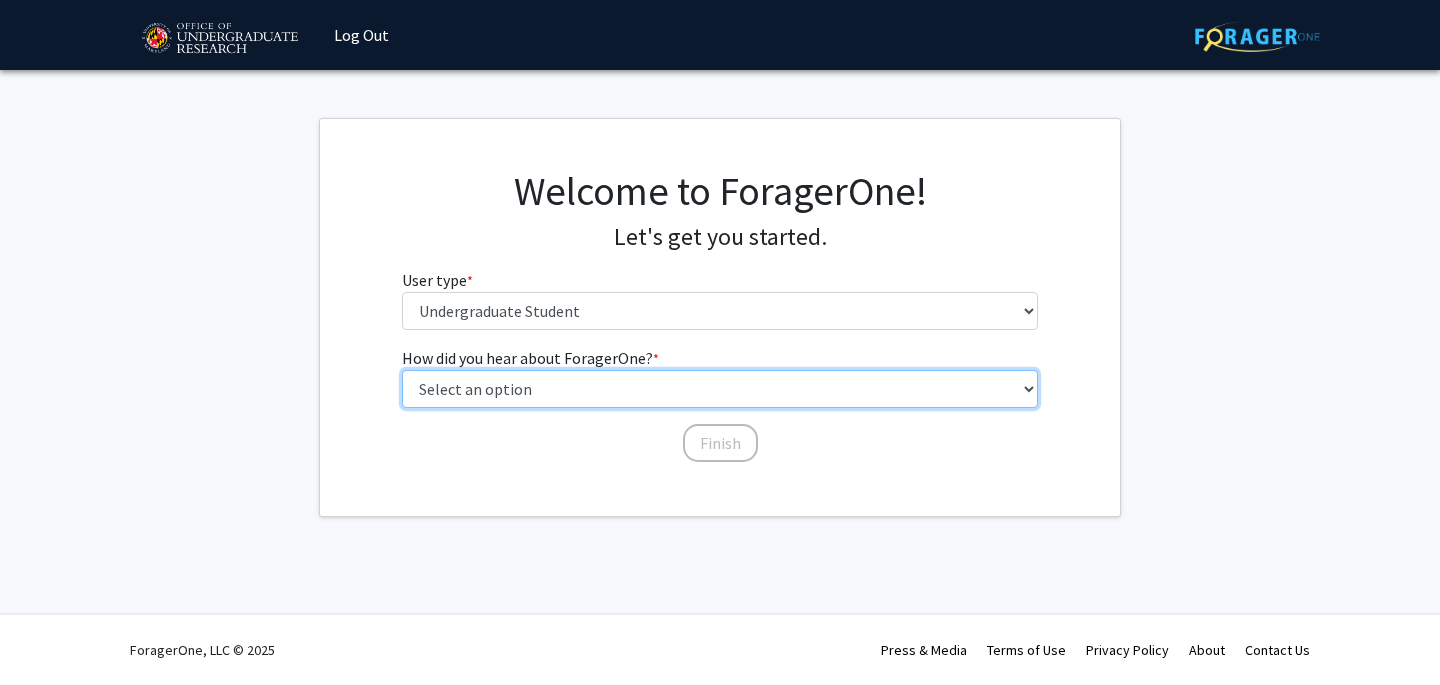 click on "Select an option  Peer/student recommendation   Faculty/staff recommendation   University website   University email or newsletter   Other" at bounding box center [720, 389] 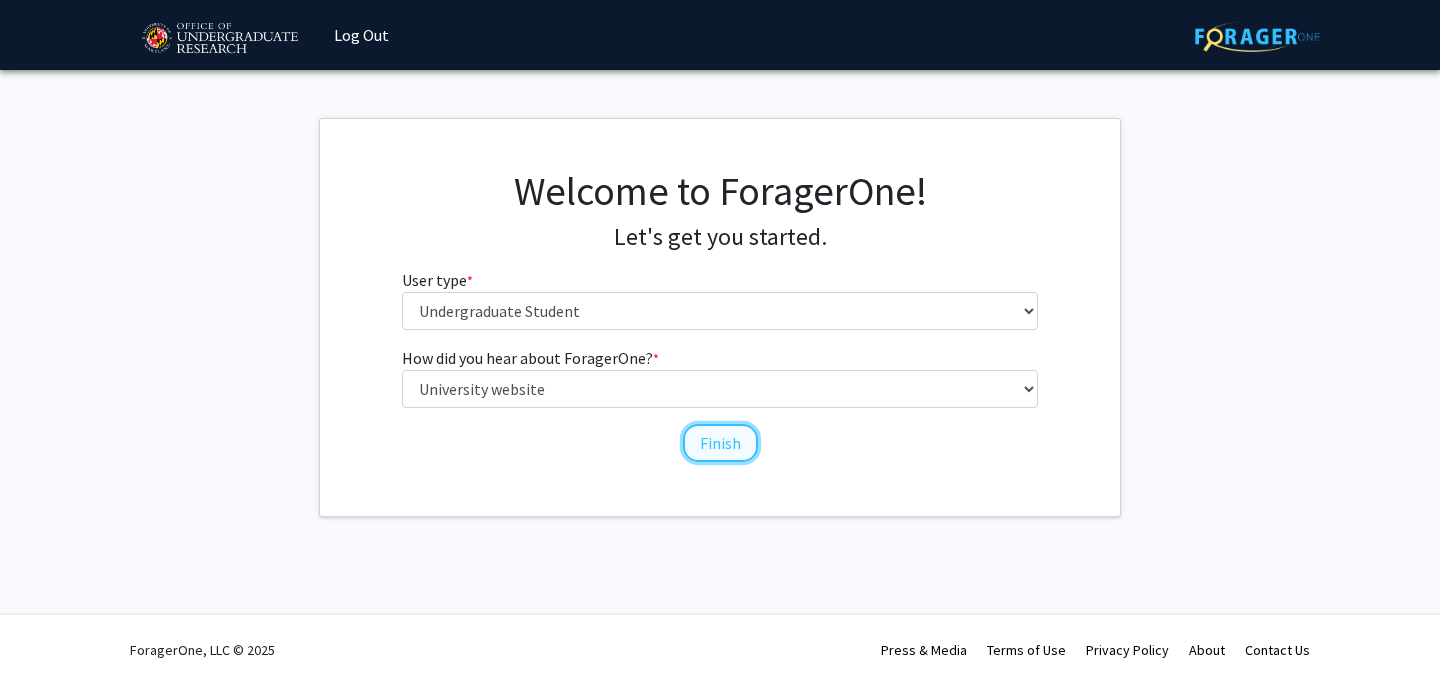 click on "Finish" 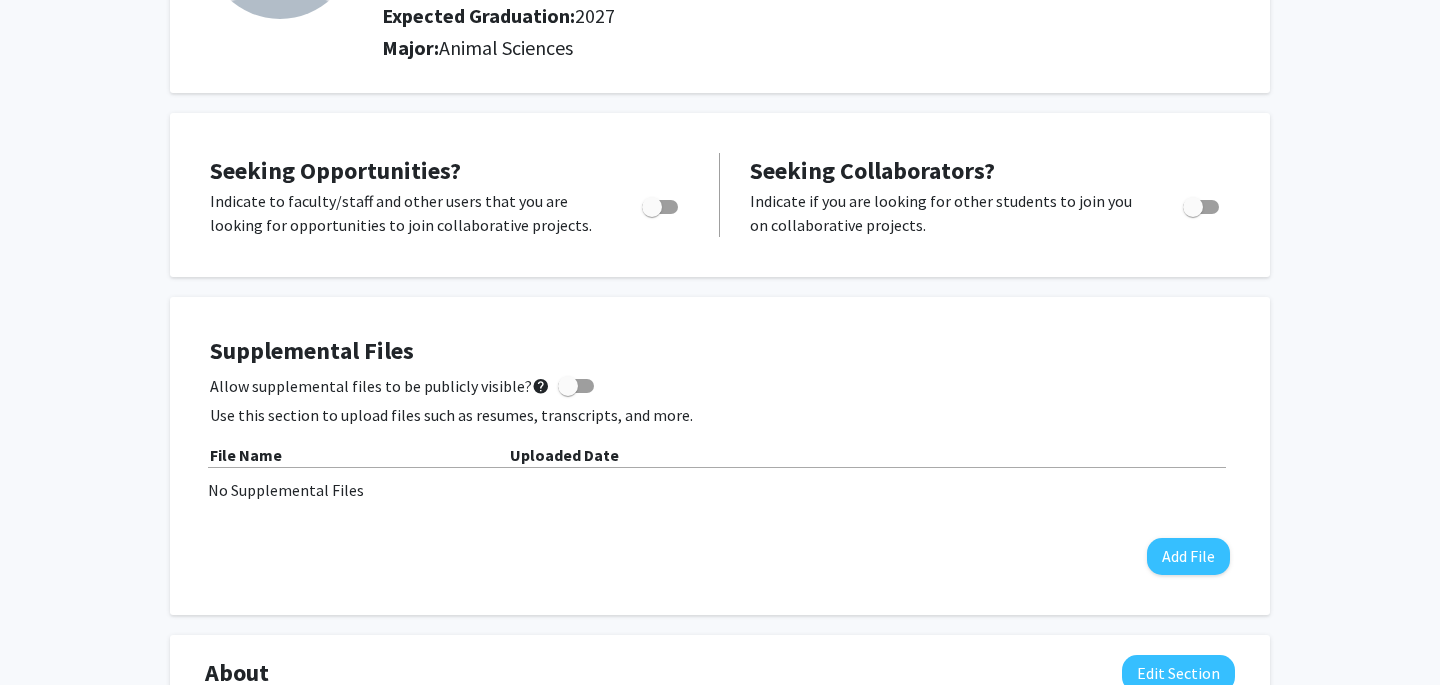 scroll, scrollTop: 292, scrollLeft: 0, axis: vertical 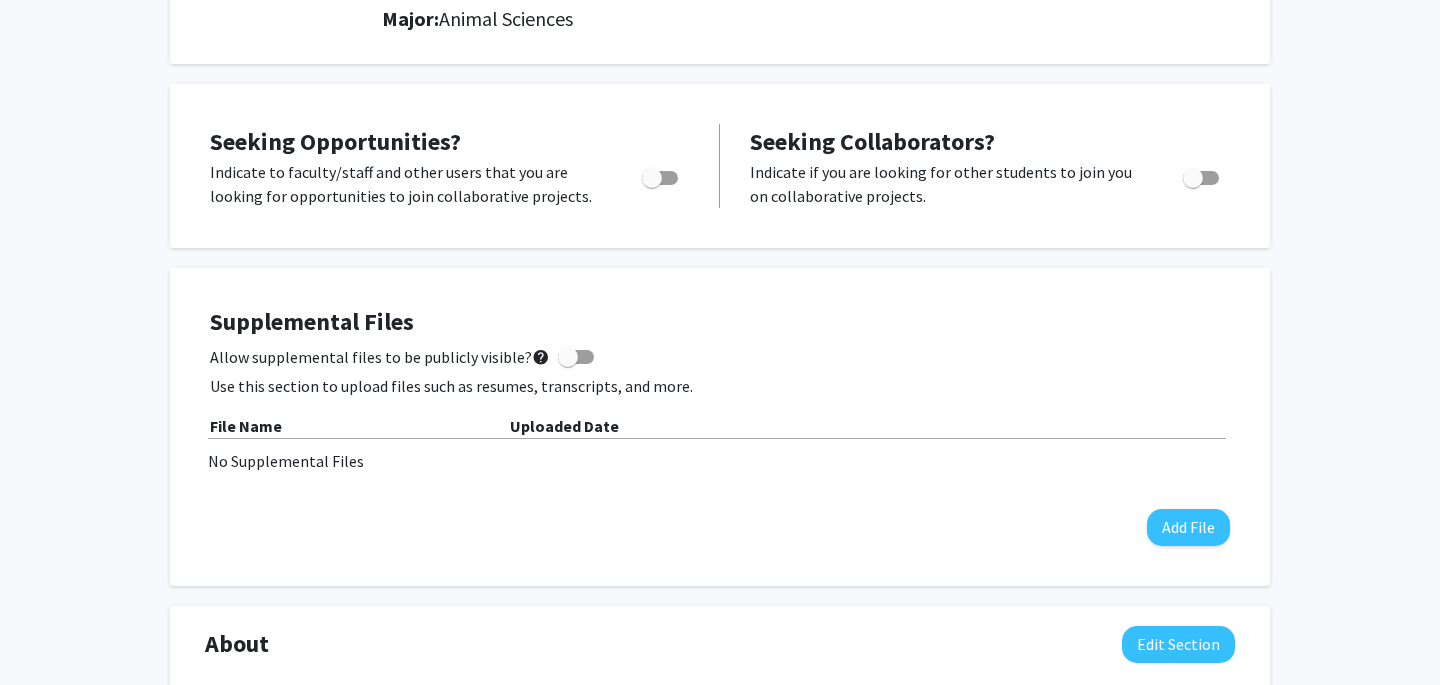 click at bounding box center [652, 178] 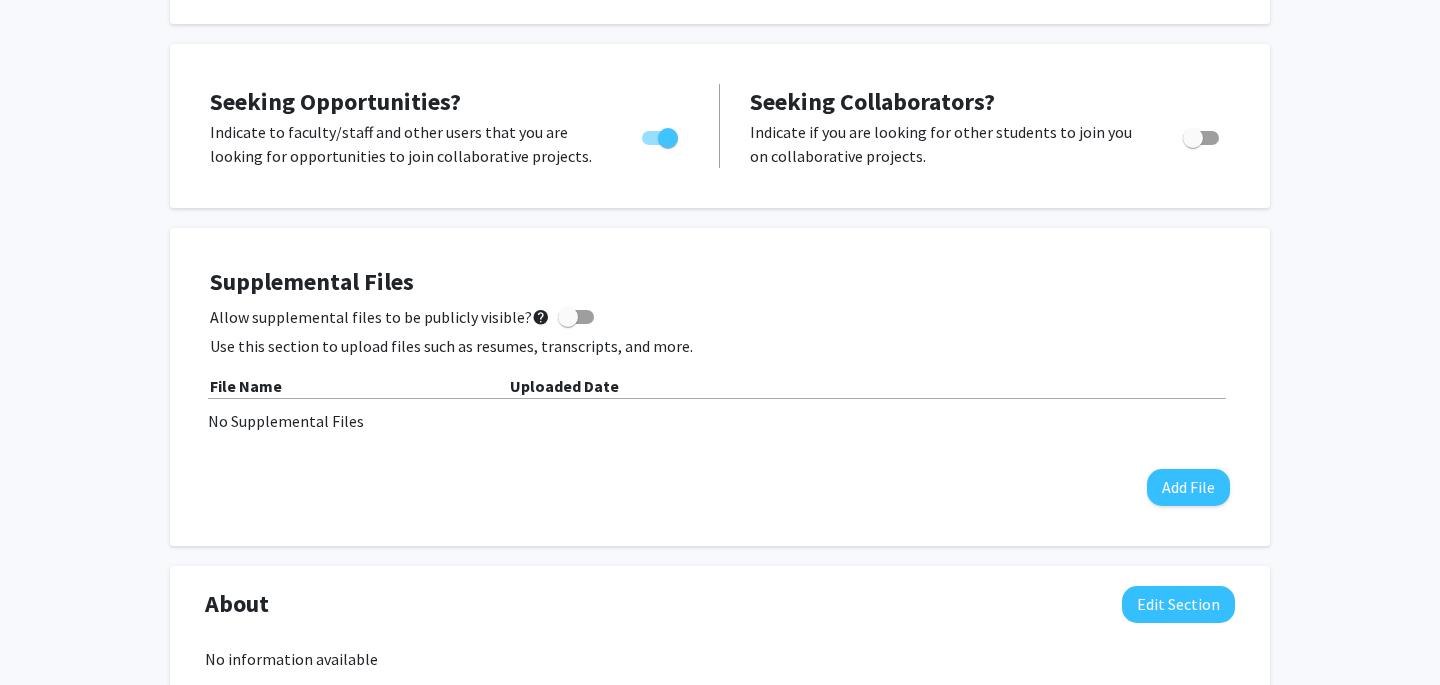 scroll, scrollTop: 334, scrollLeft: 0, axis: vertical 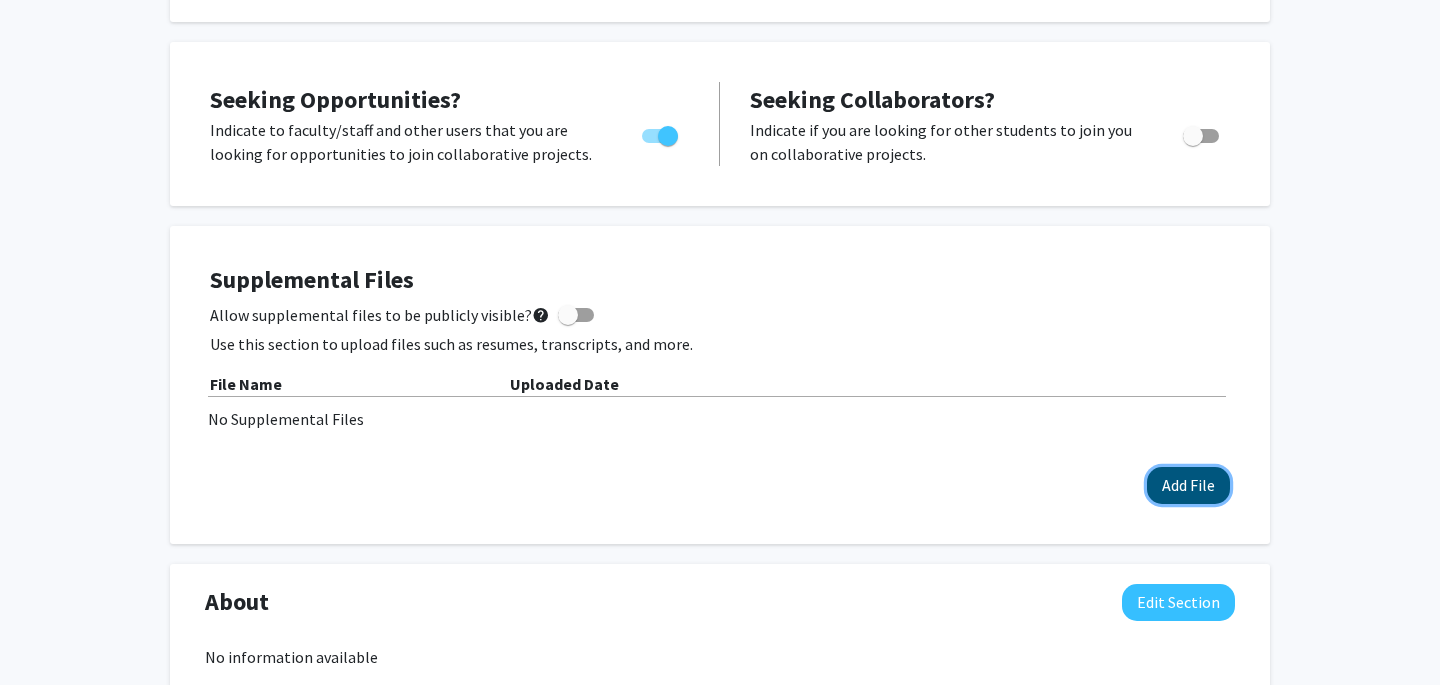 click on "Add File" 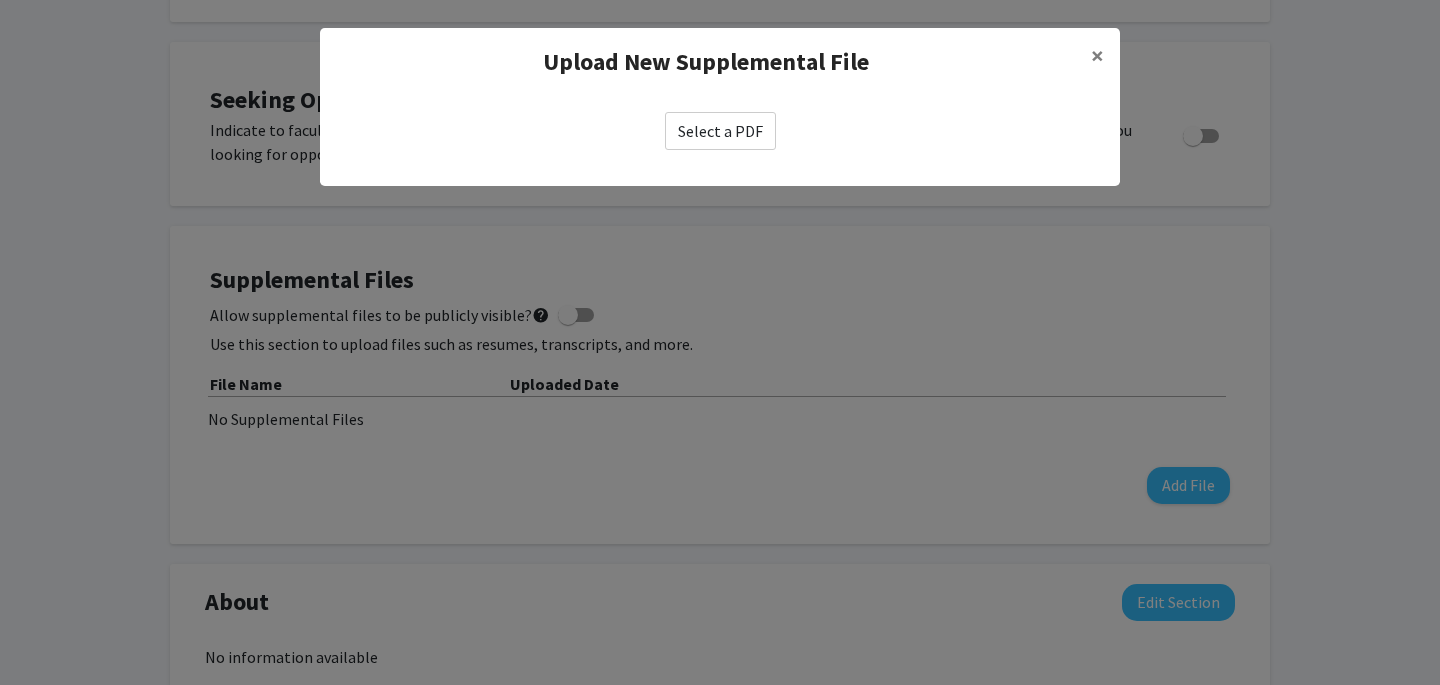 click on "Select a PDF" 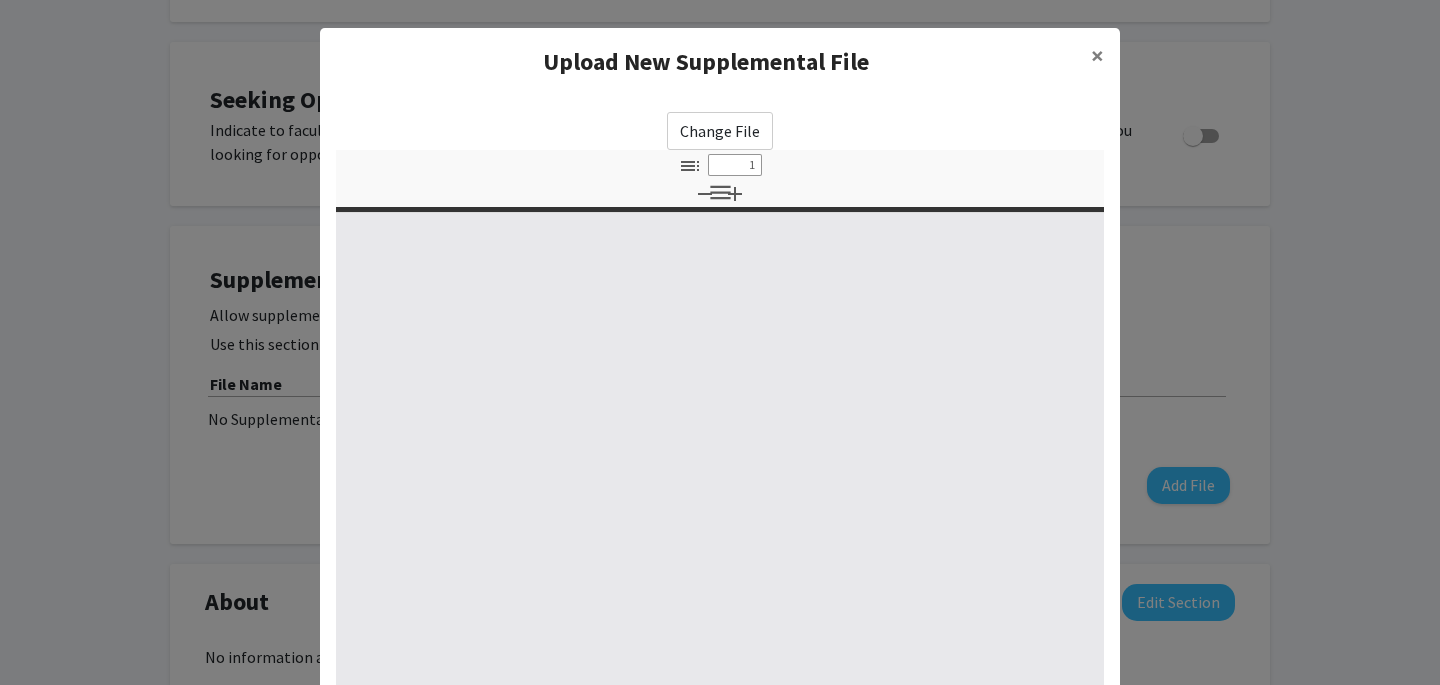 select on "custom" 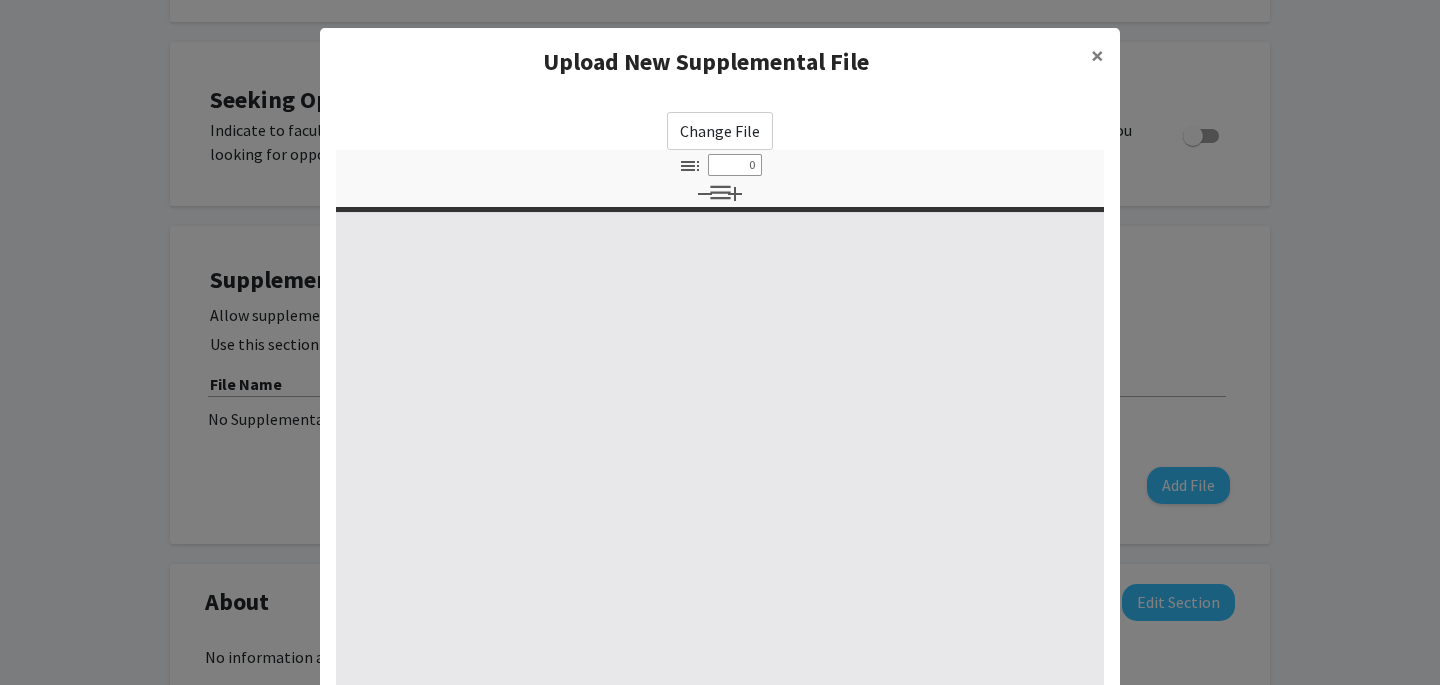 select on "custom" 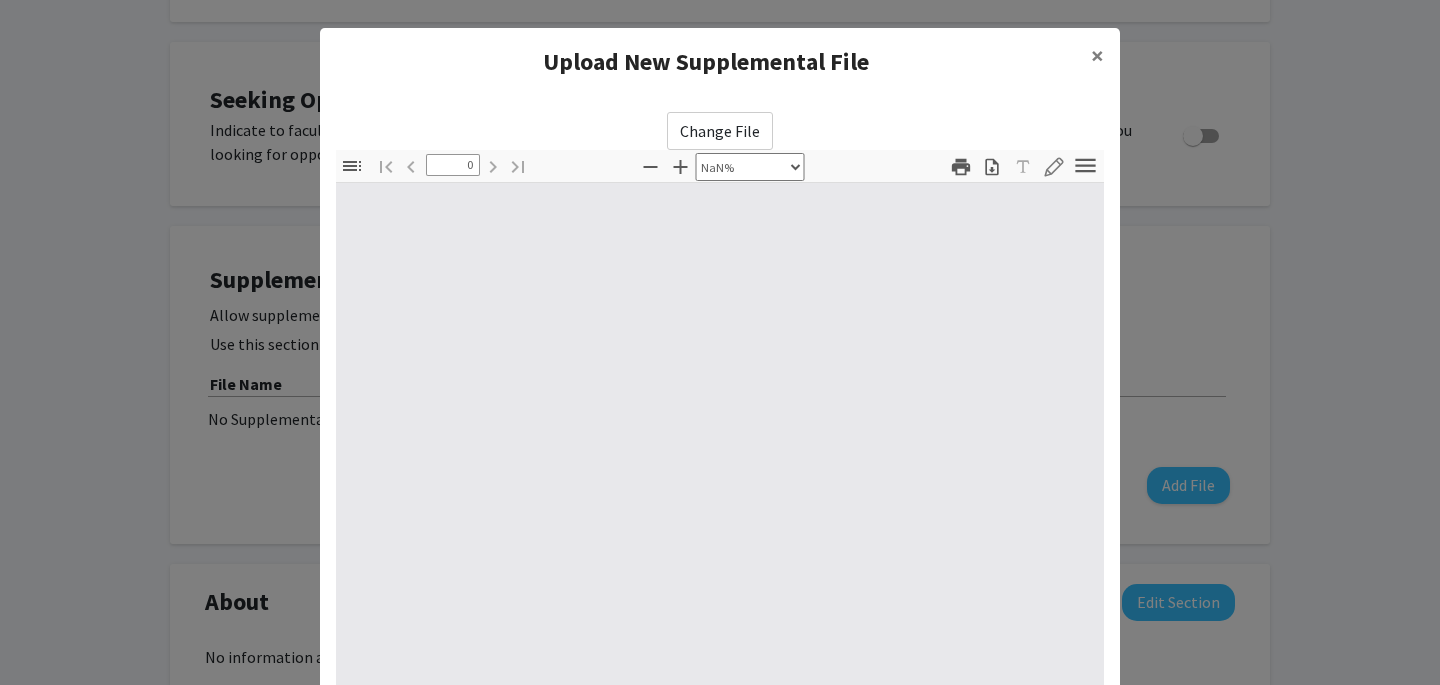 type on "1" 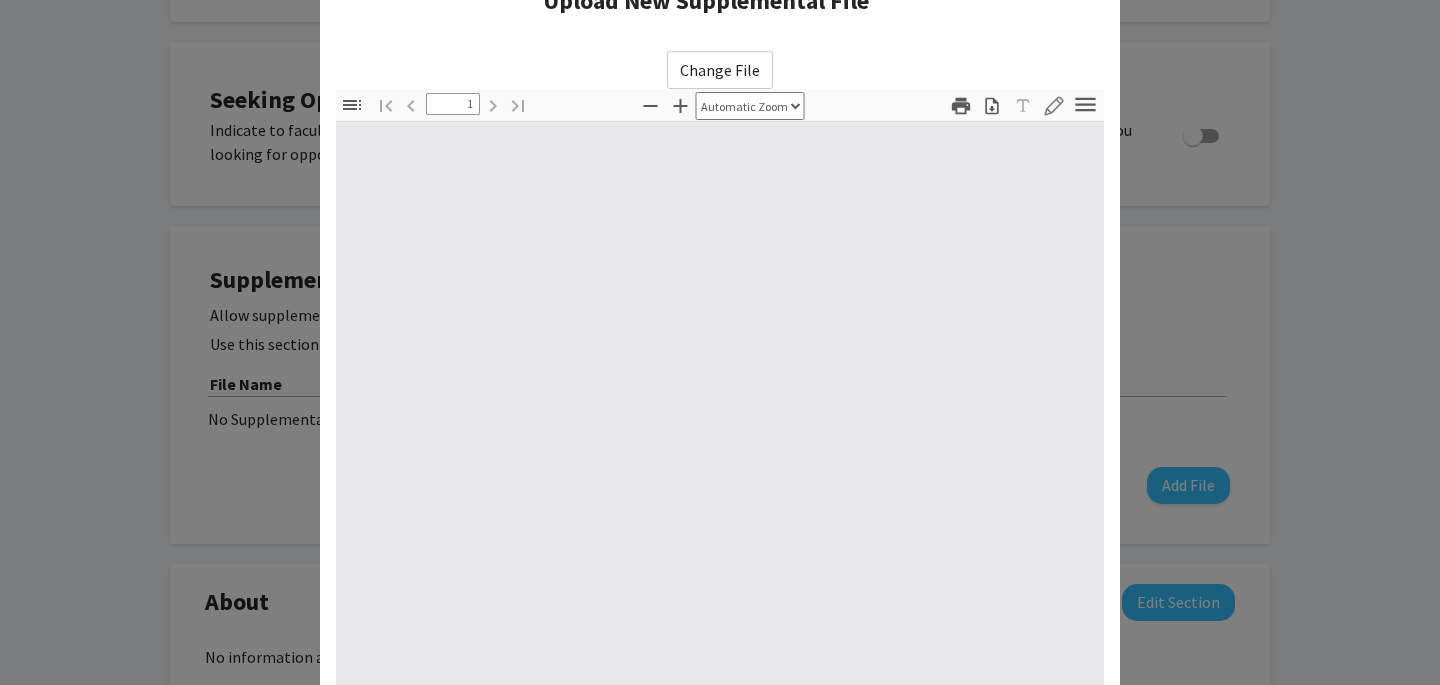 select on "auto" 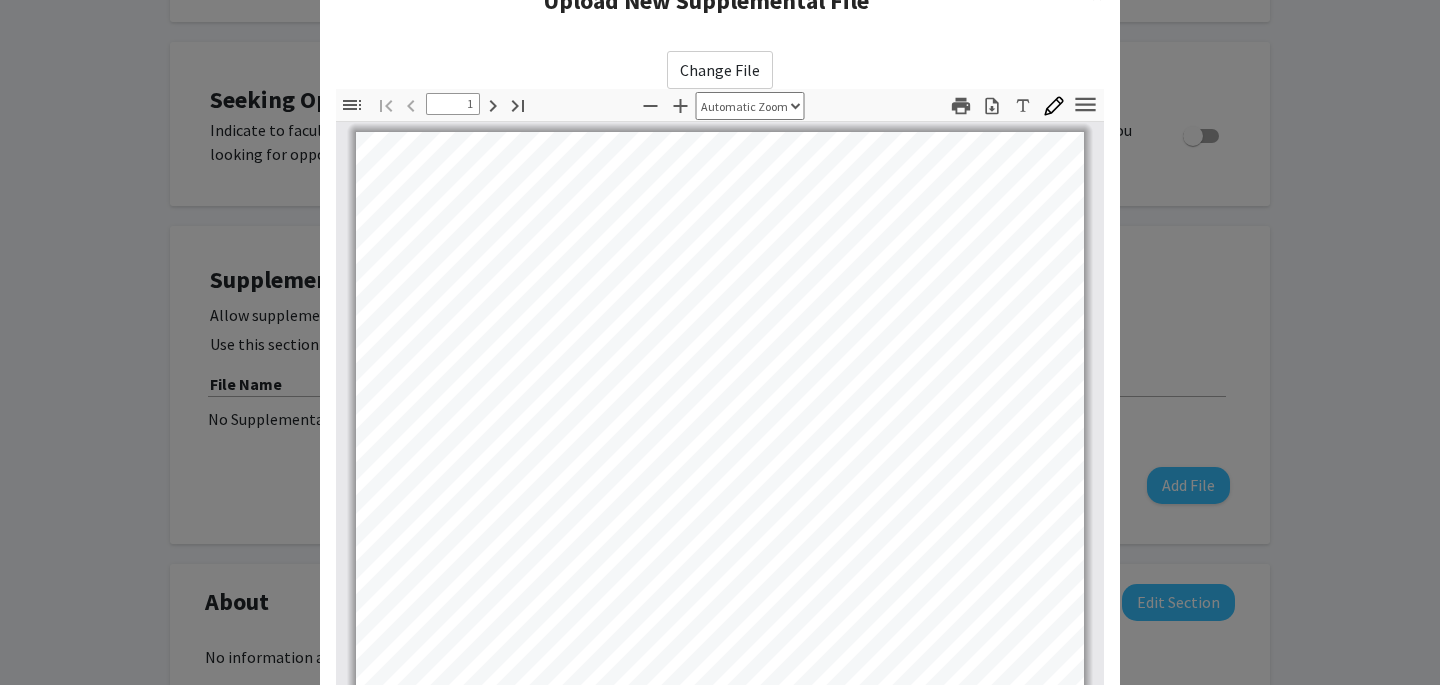 scroll, scrollTop: 202, scrollLeft: 0, axis: vertical 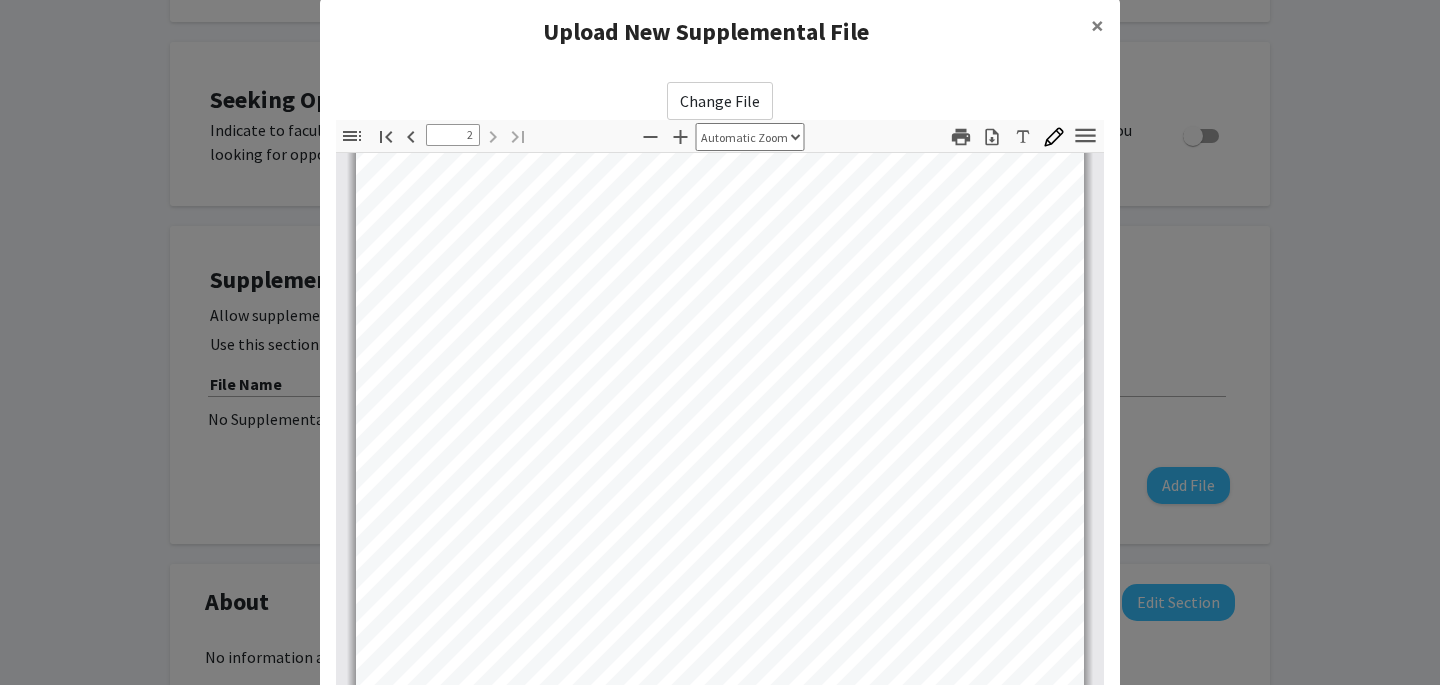 type on "1" 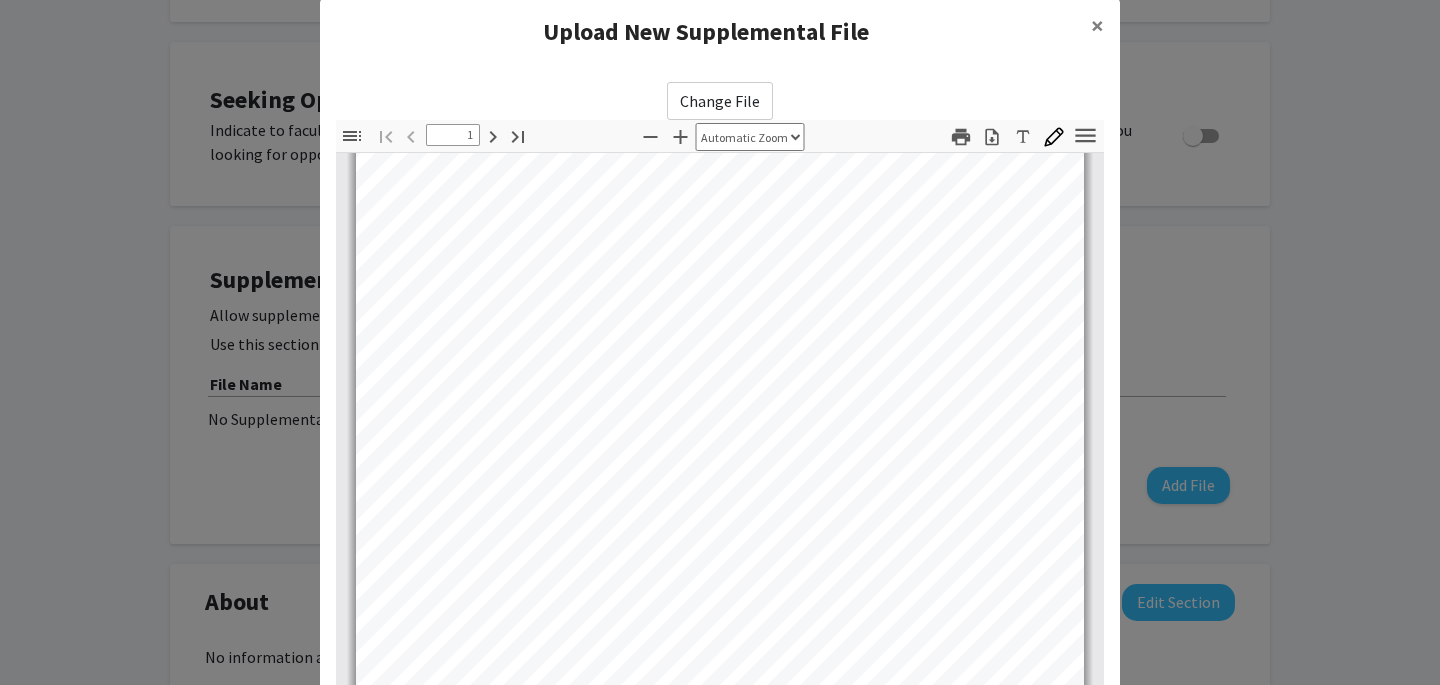 scroll, scrollTop: 0, scrollLeft: 0, axis: both 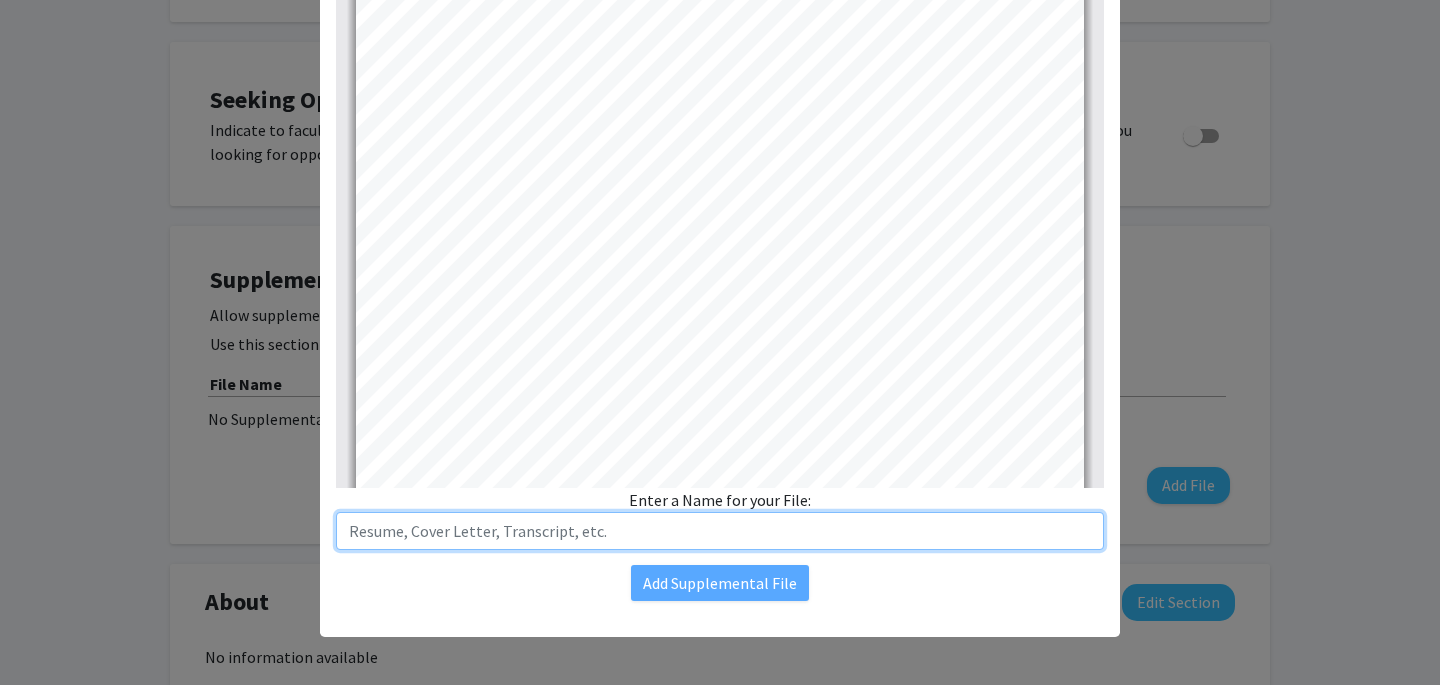 click at bounding box center (720, 531) 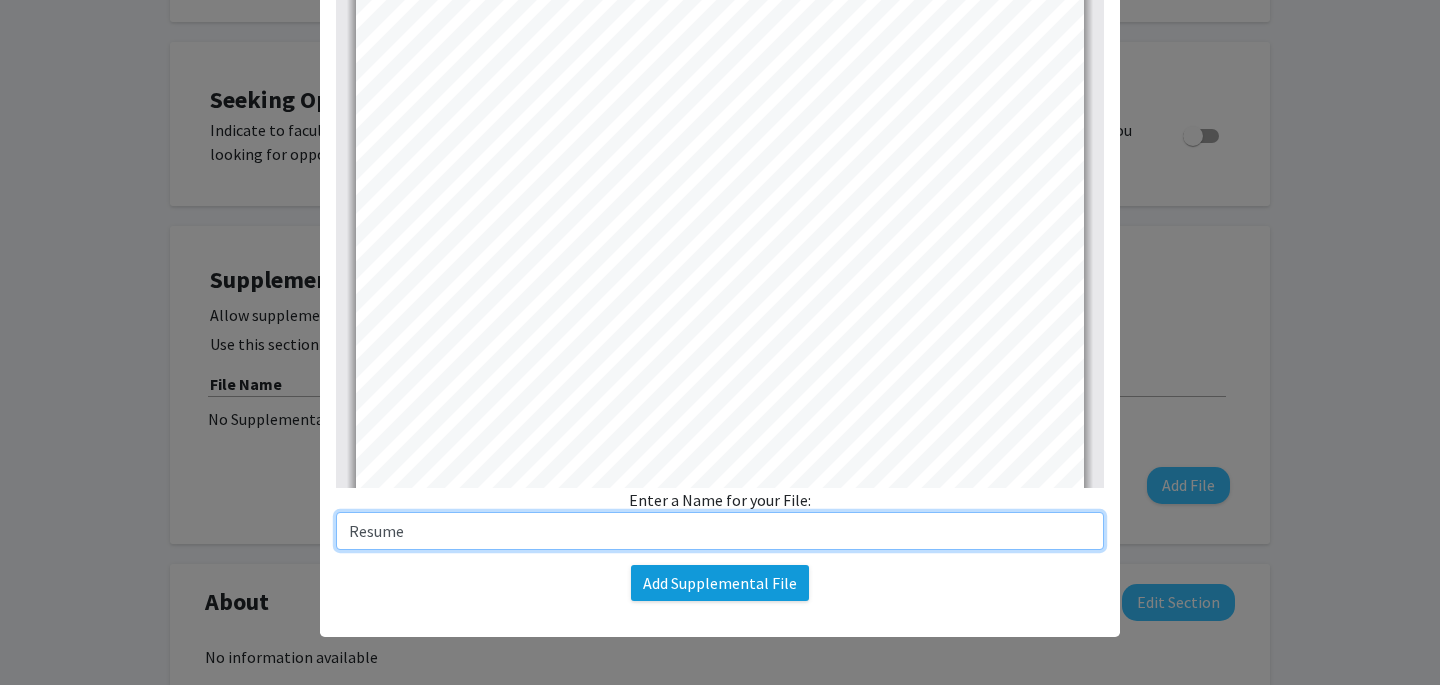 type on "Resume" 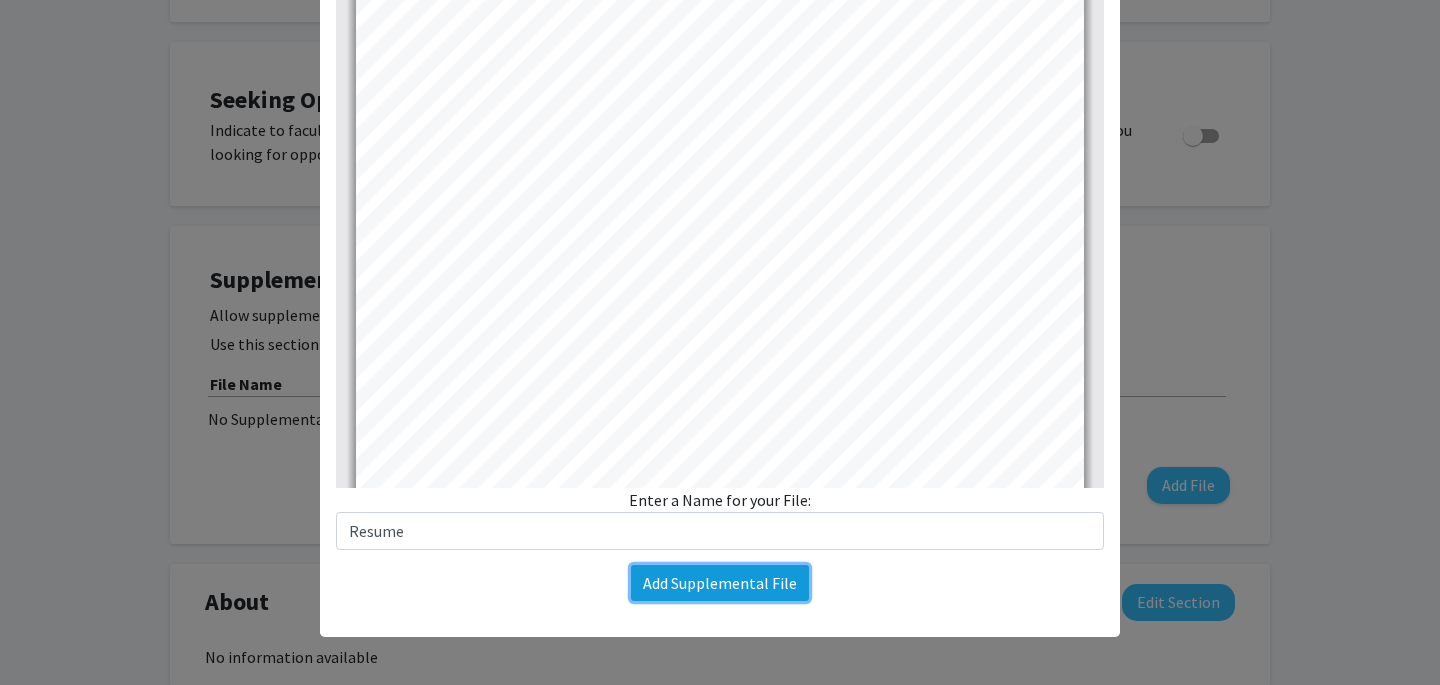 click on "Add Supplemental File" 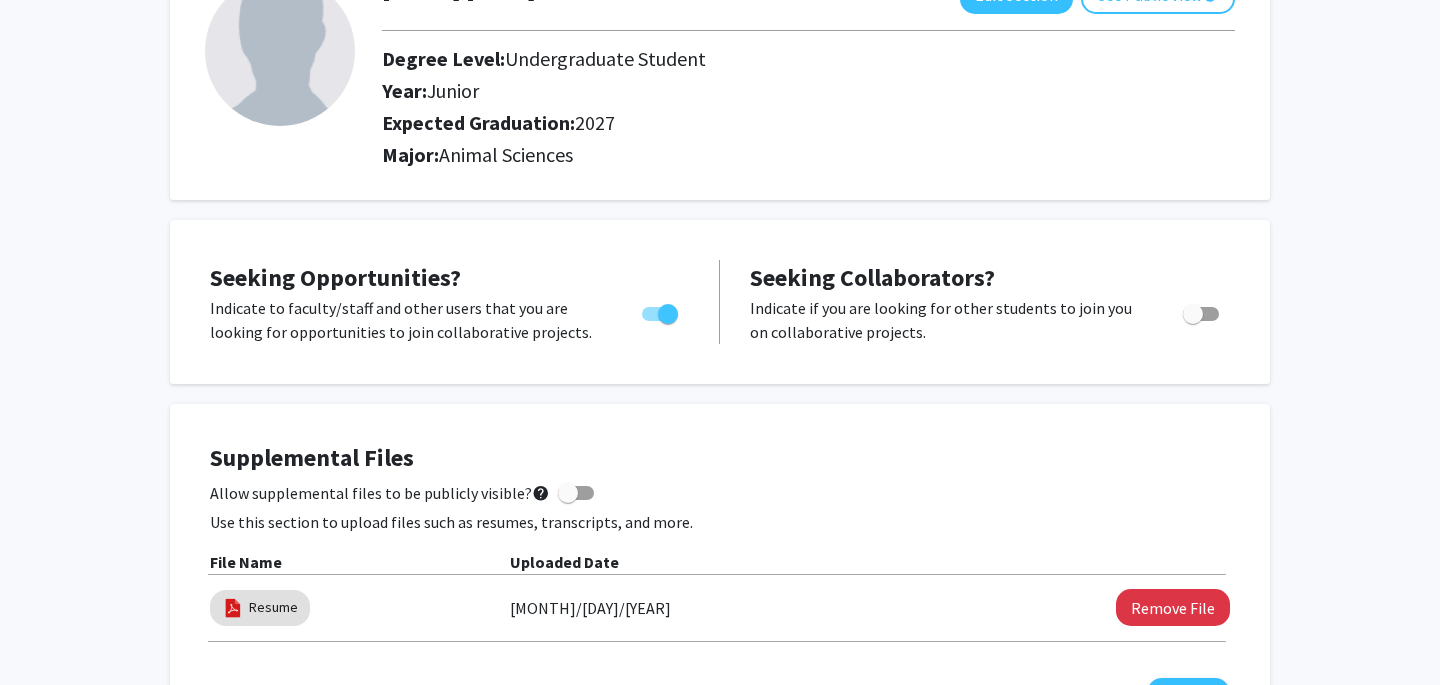 scroll, scrollTop: 0, scrollLeft: 0, axis: both 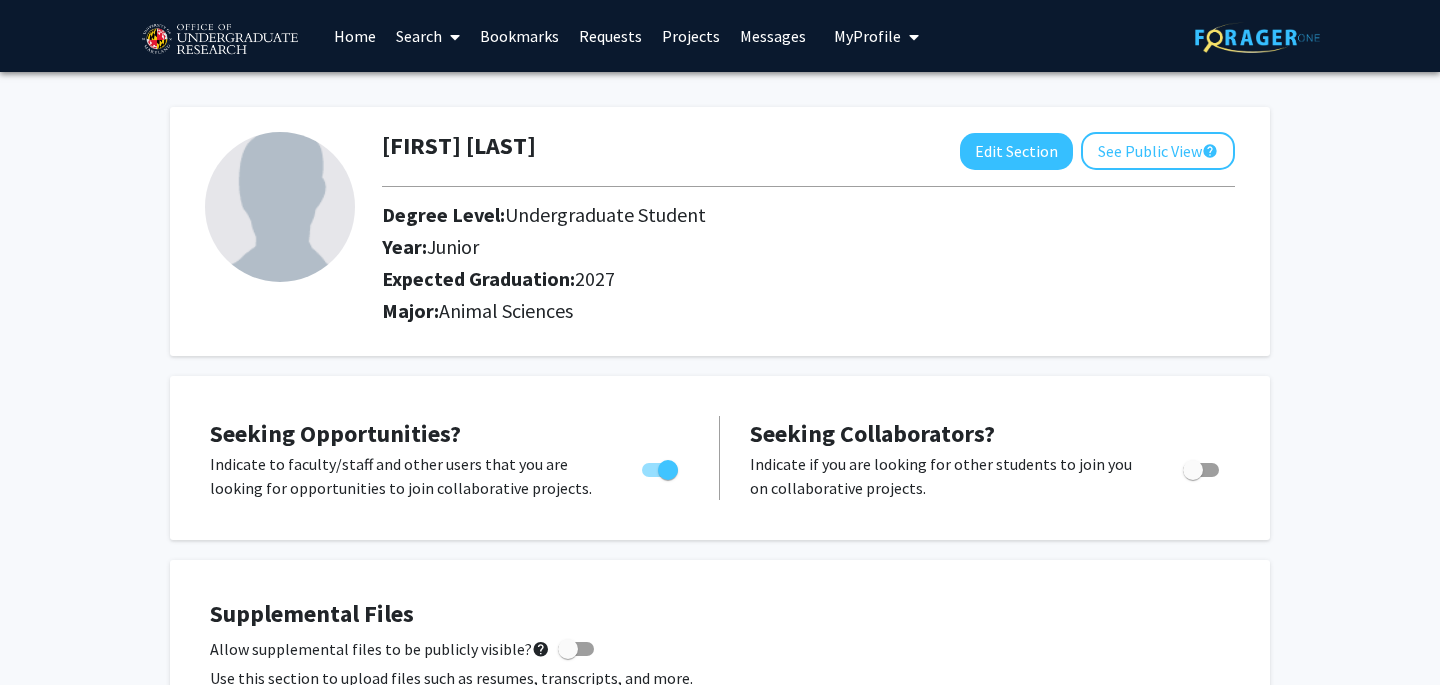 click on "Search" at bounding box center [428, 36] 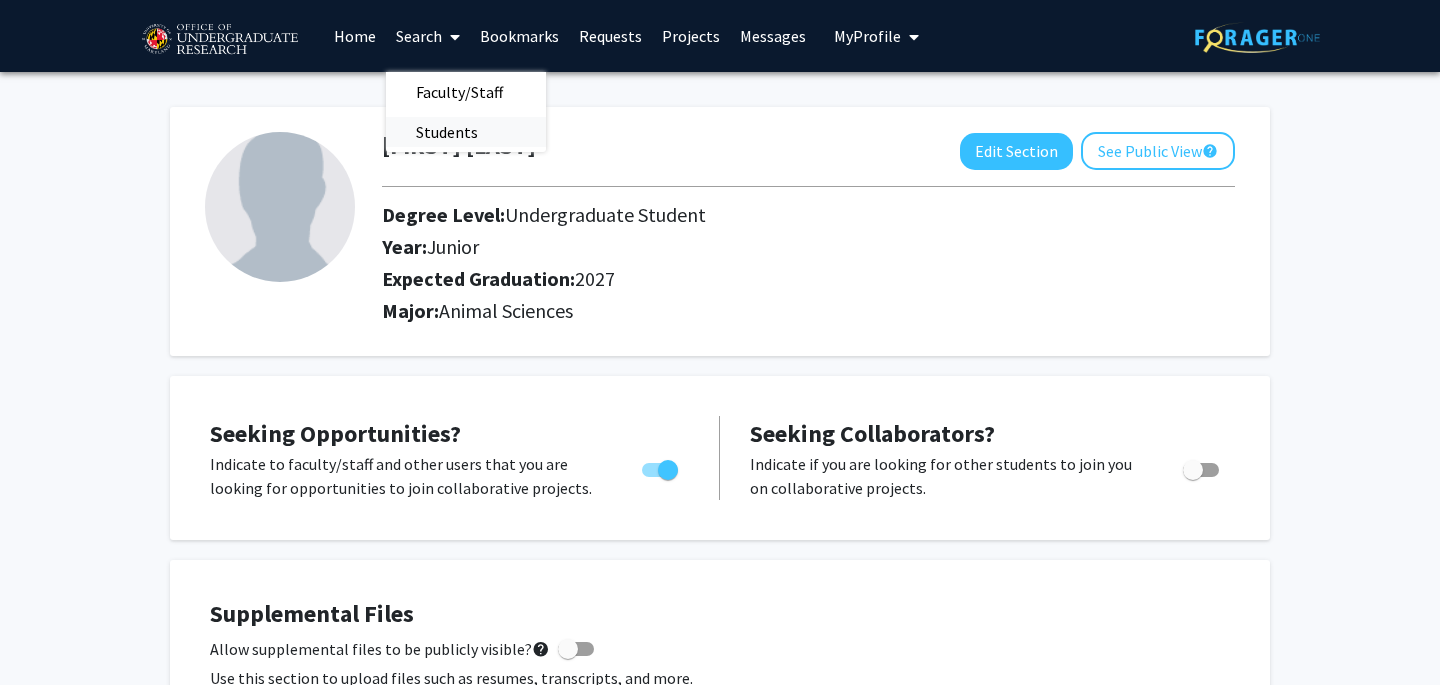 click on "Students" at bounding box center [447, 132] 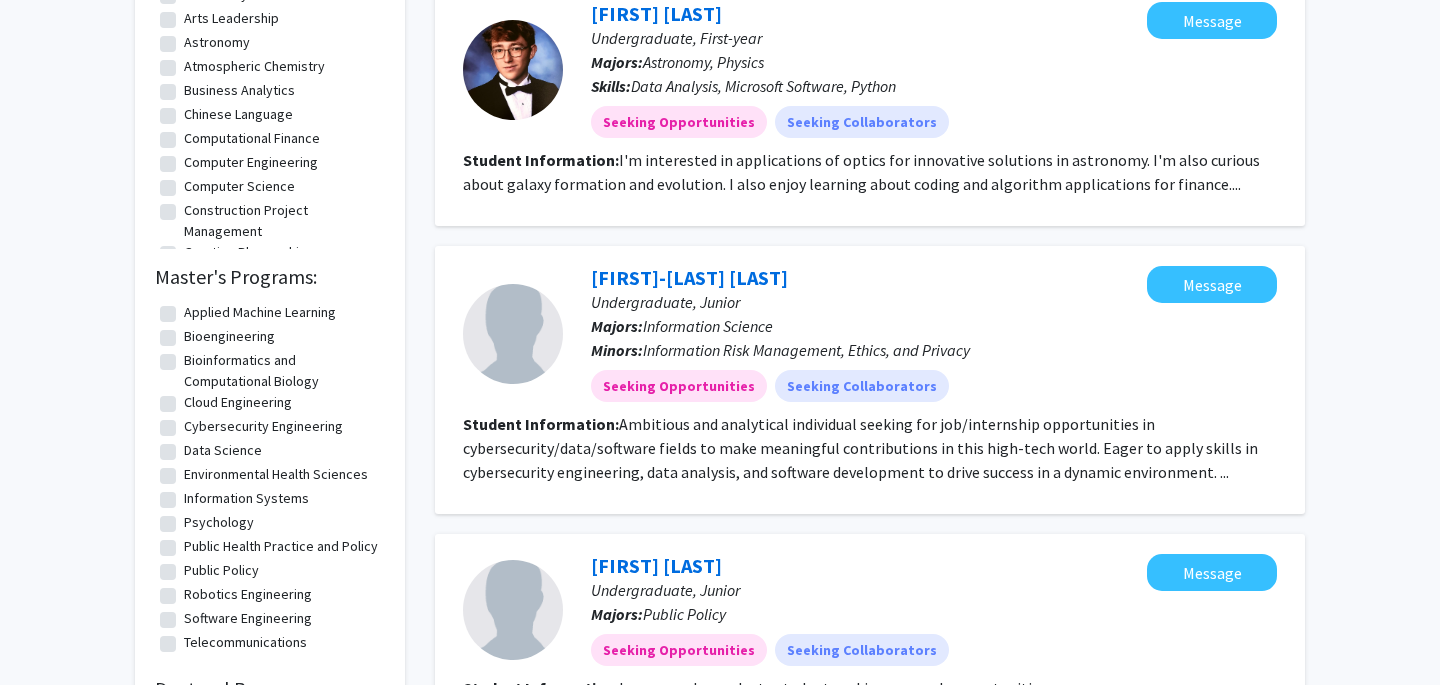 scroll, scrollTop: 0, scrollLeft: 0, axis: both 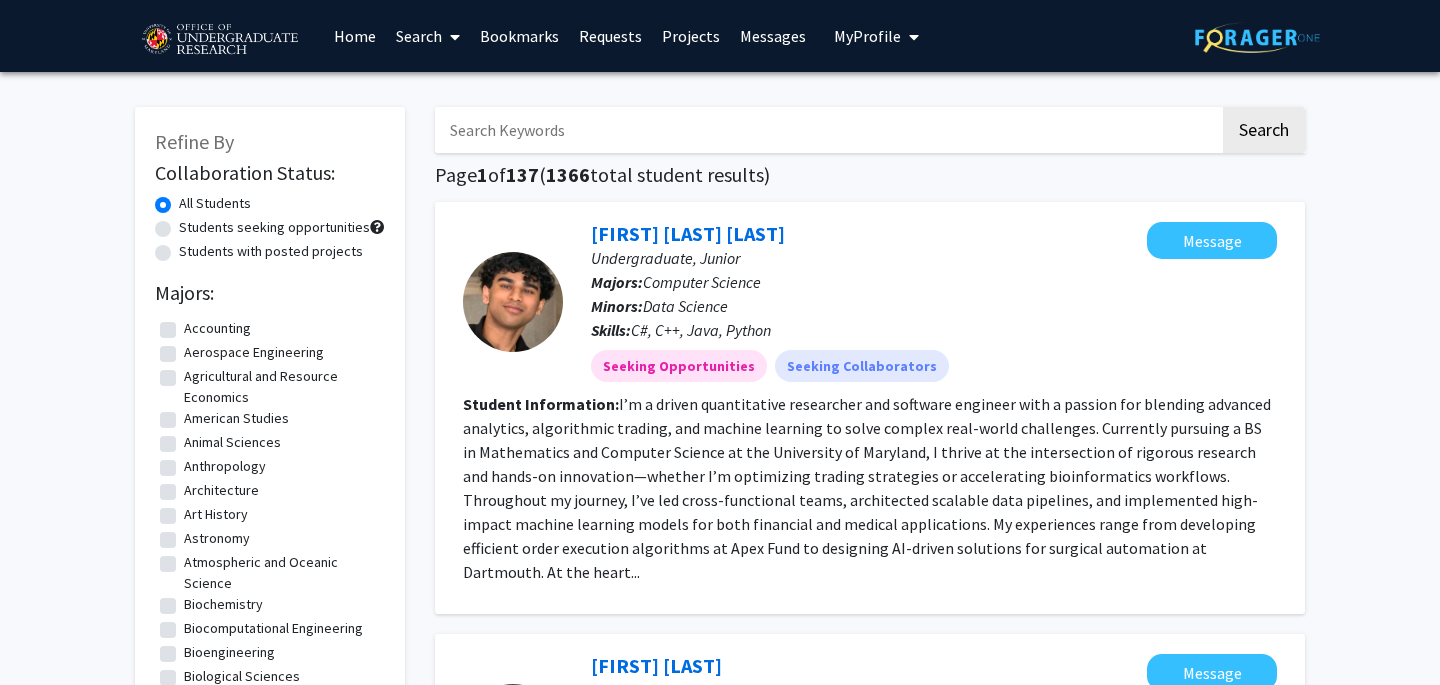 click at bounding box center [219, 40] 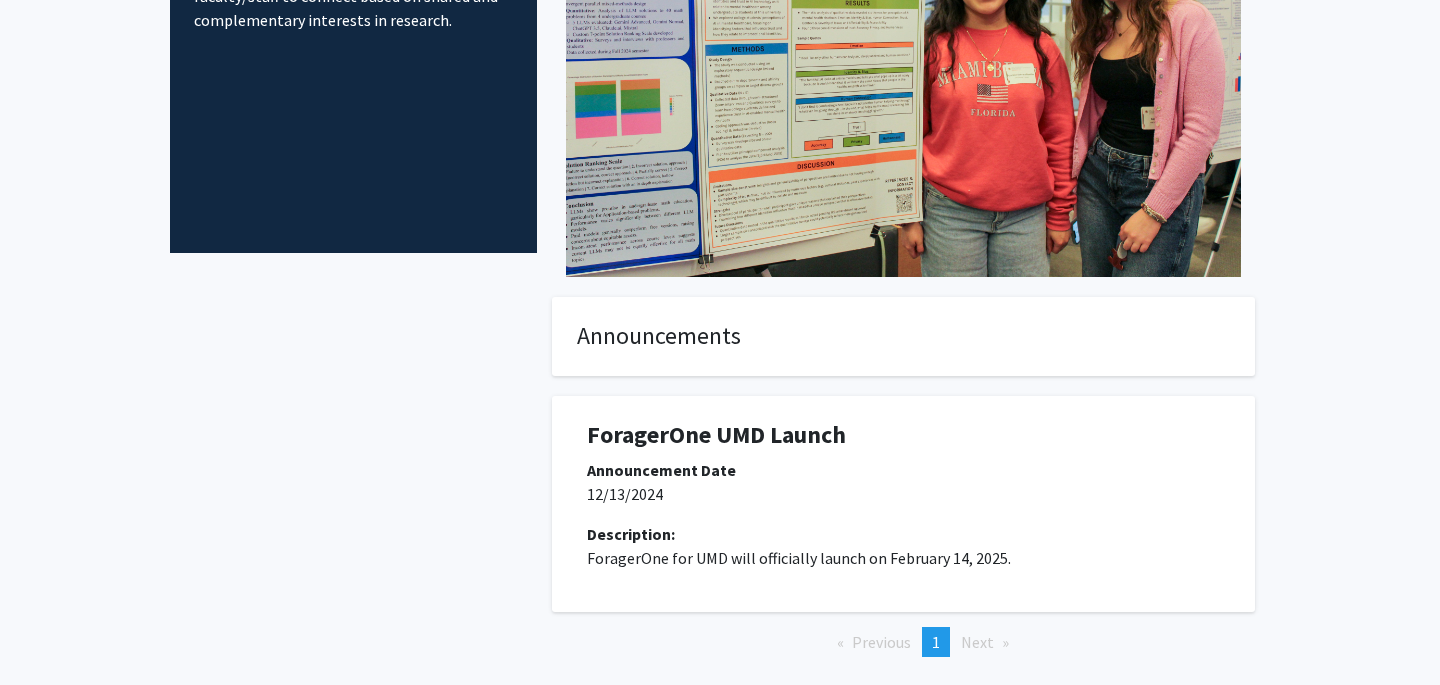 scroll, scrollTop: 0, scrollLeft: 0, axis: both 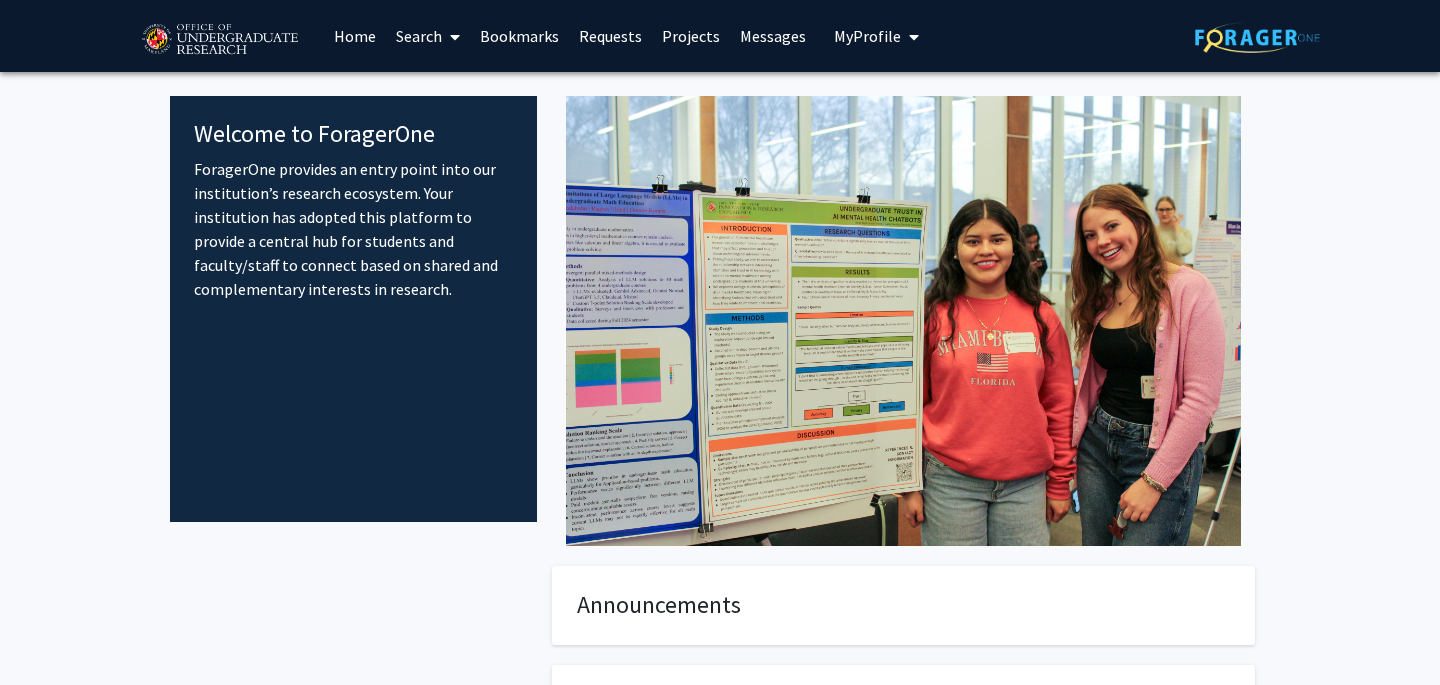 click on "My   Profile" at bounding box center (867, 36) 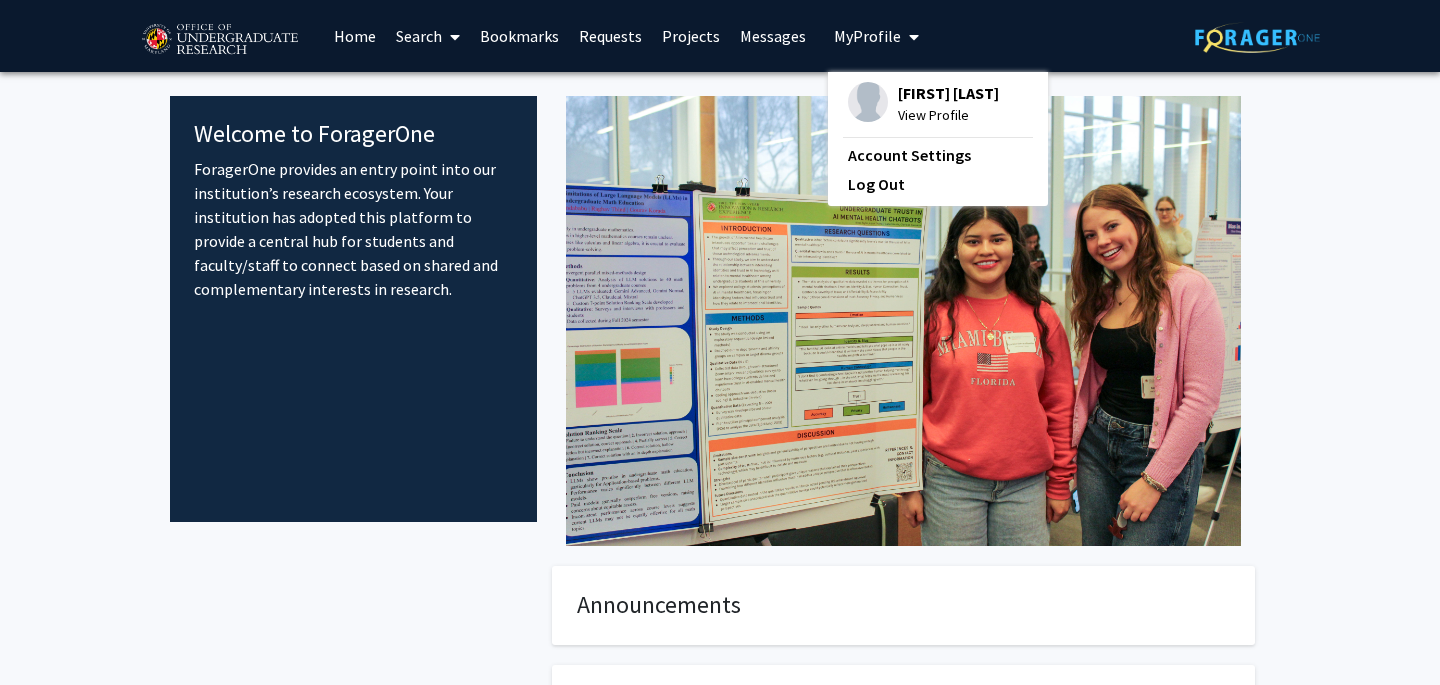 click on "View Profile" at bounding box center [948, 115] 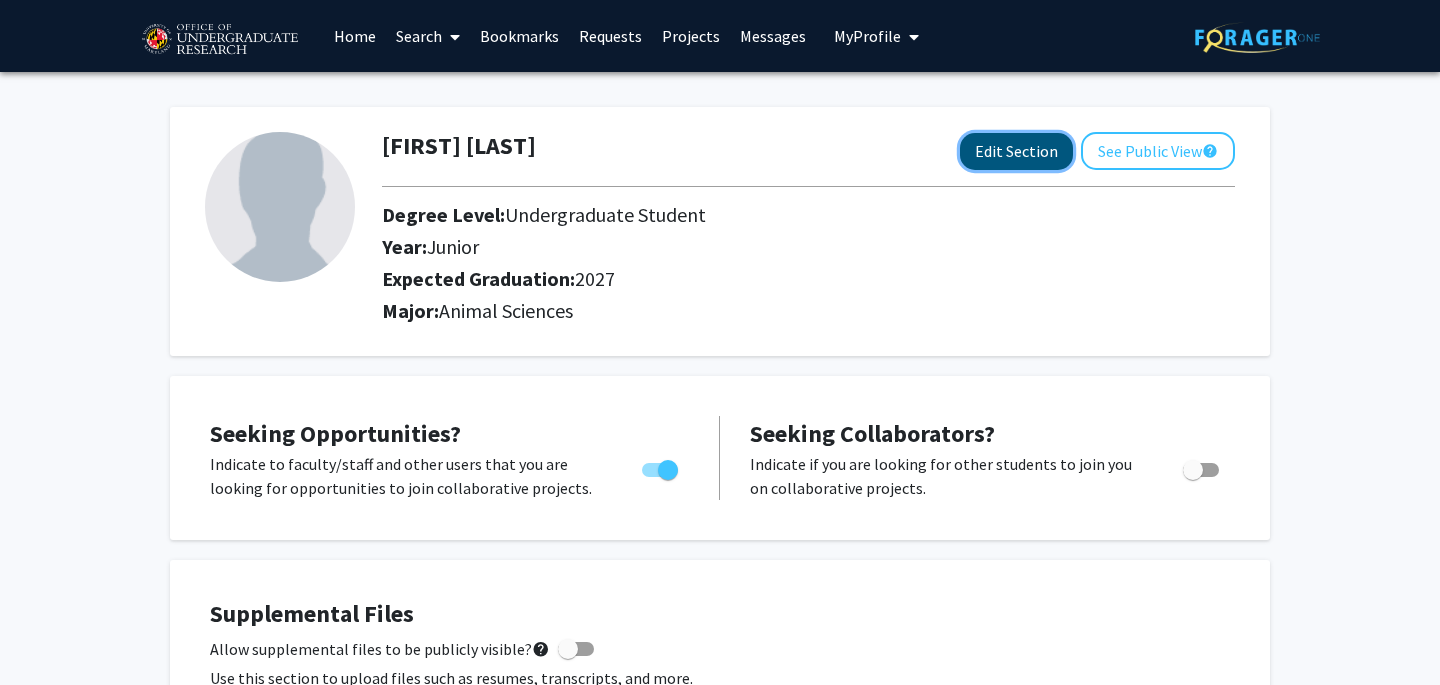 click on "Edit Section" 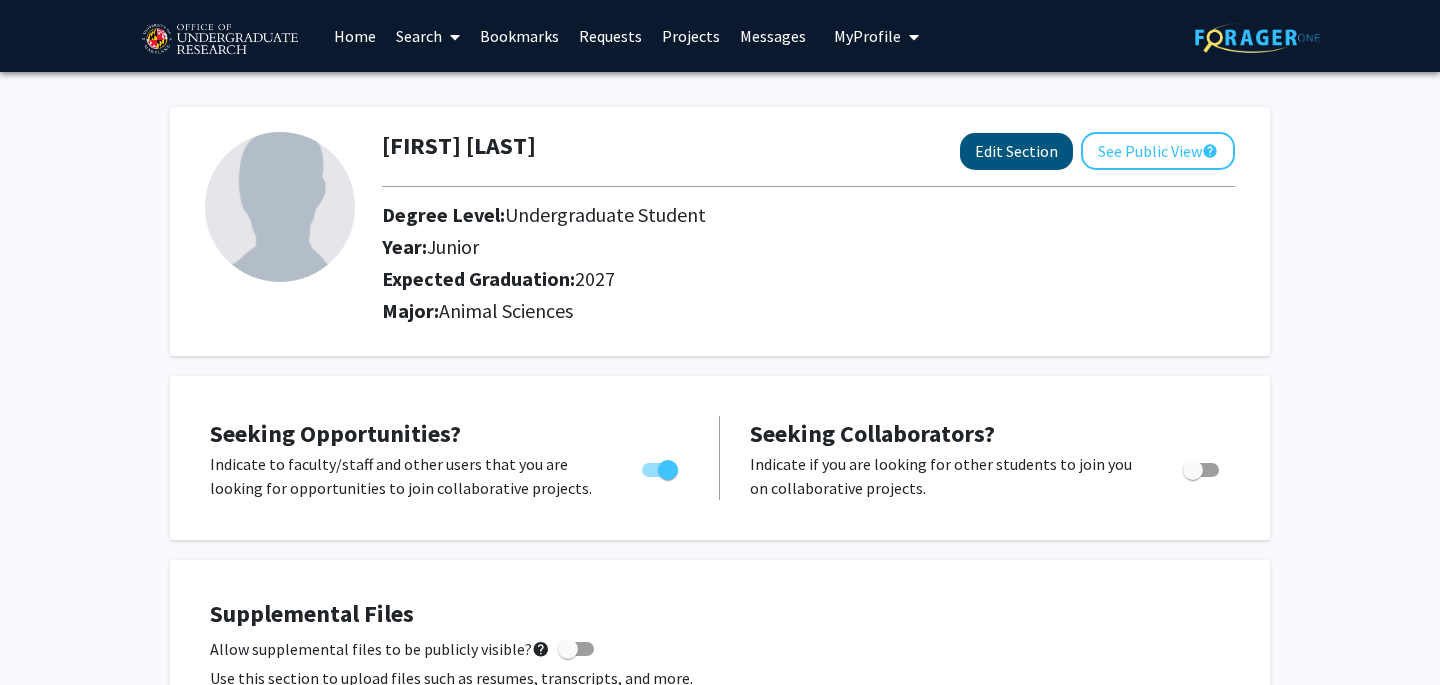 select on "junior" 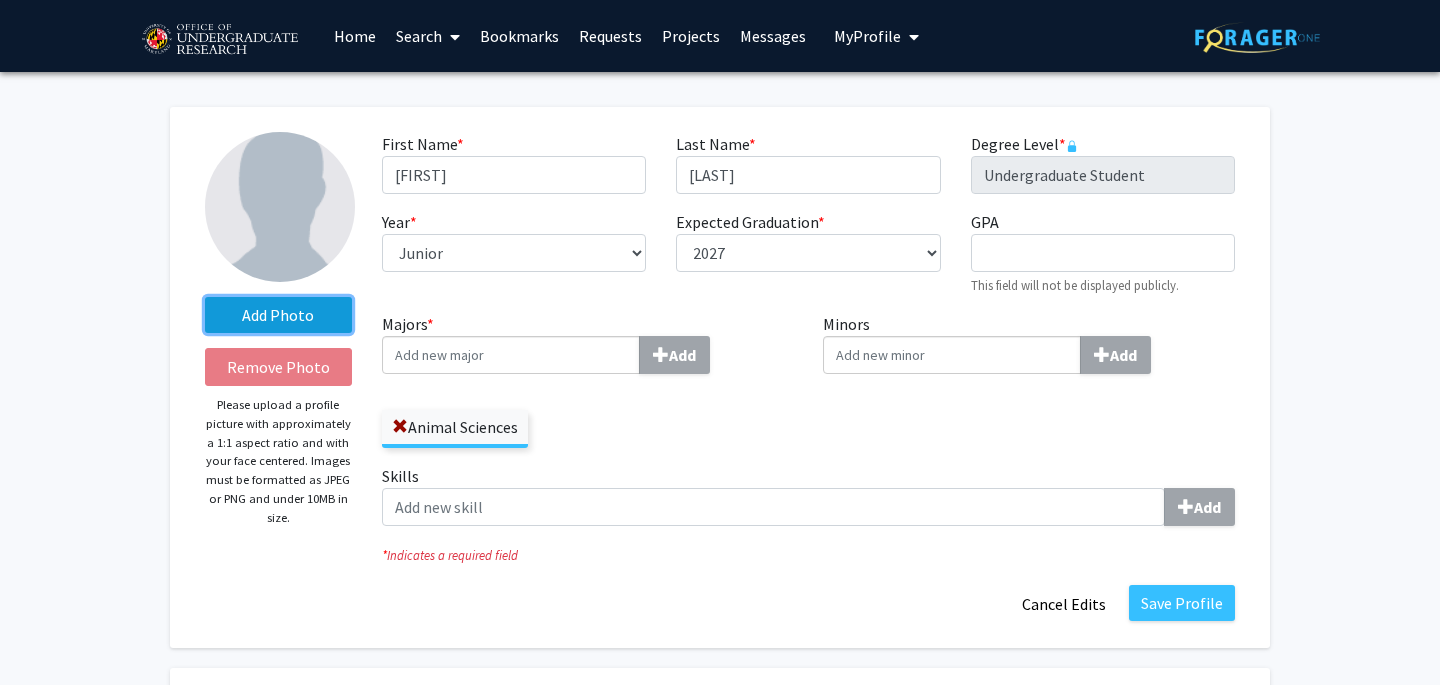 click on "Add Photo" 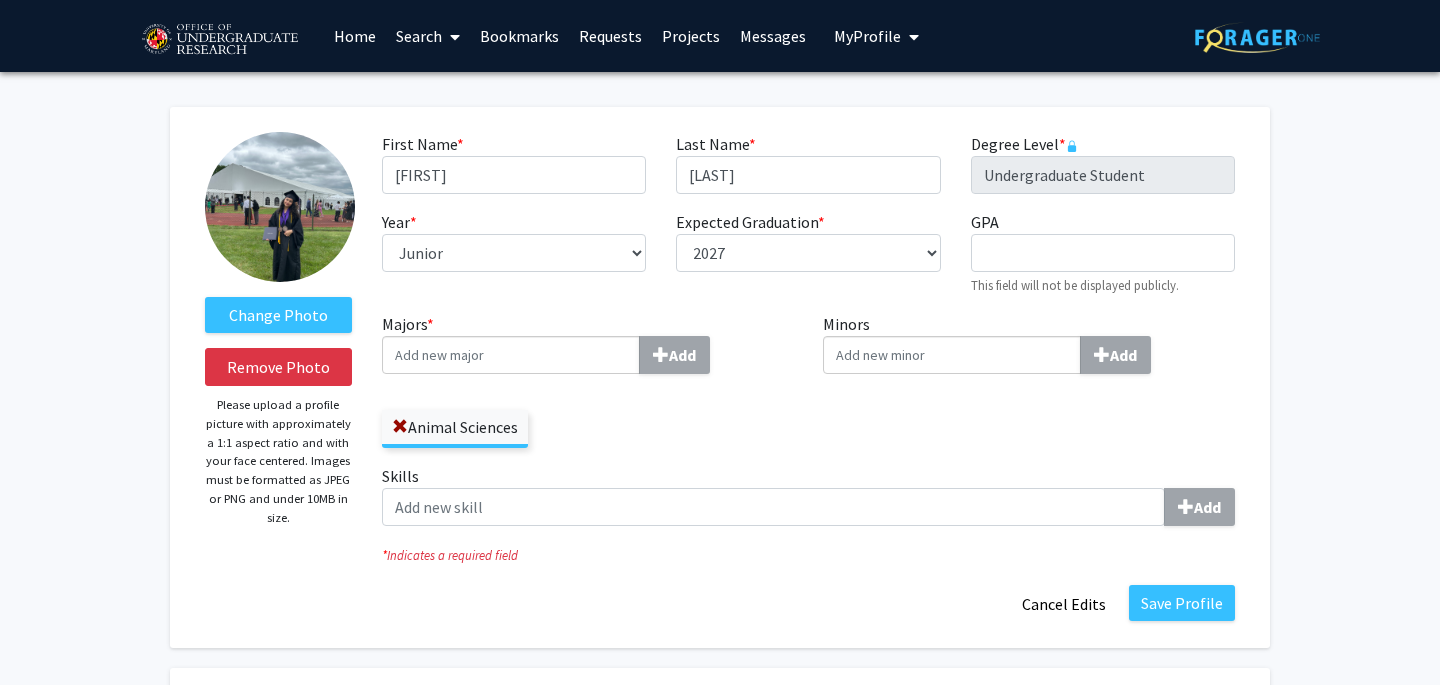 drag, startPoint x: 324, startPoint y: 197, endPoint x: 268, endPoint y: 208, distance: 57.070133 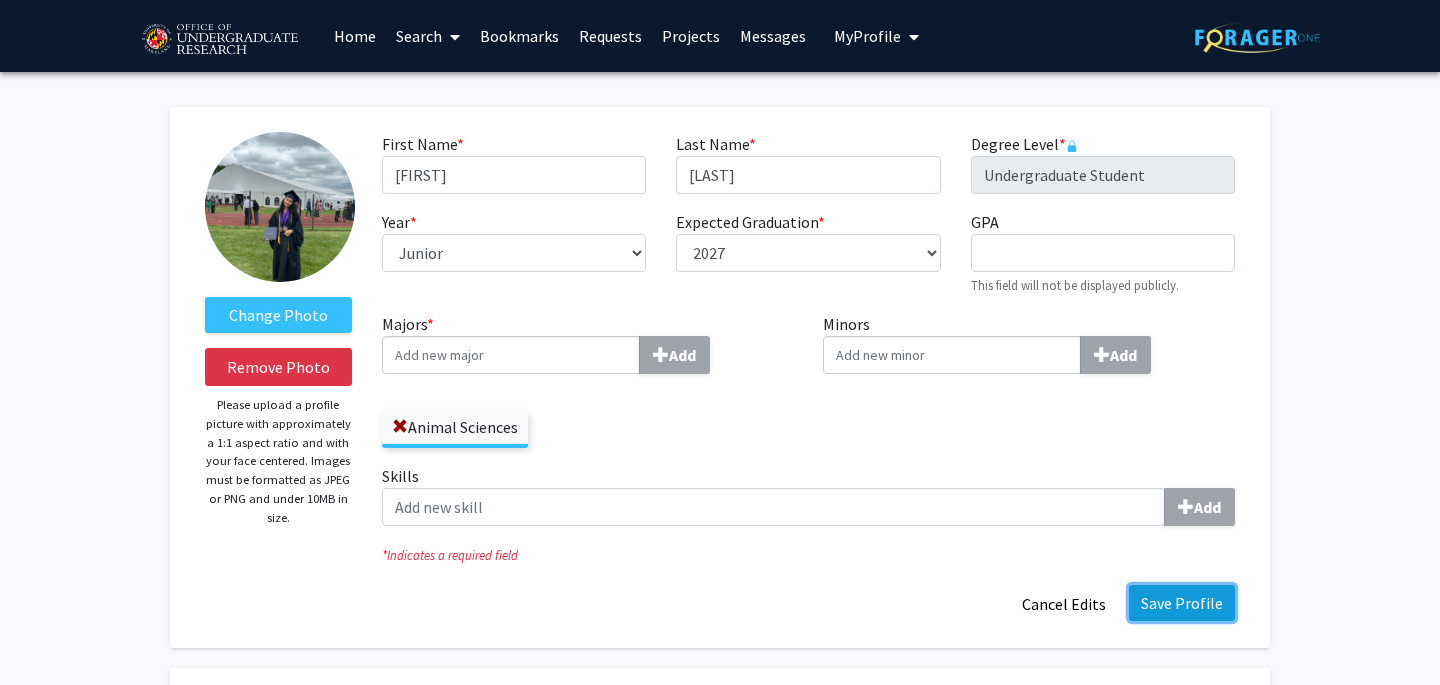 click on "Save Profile" 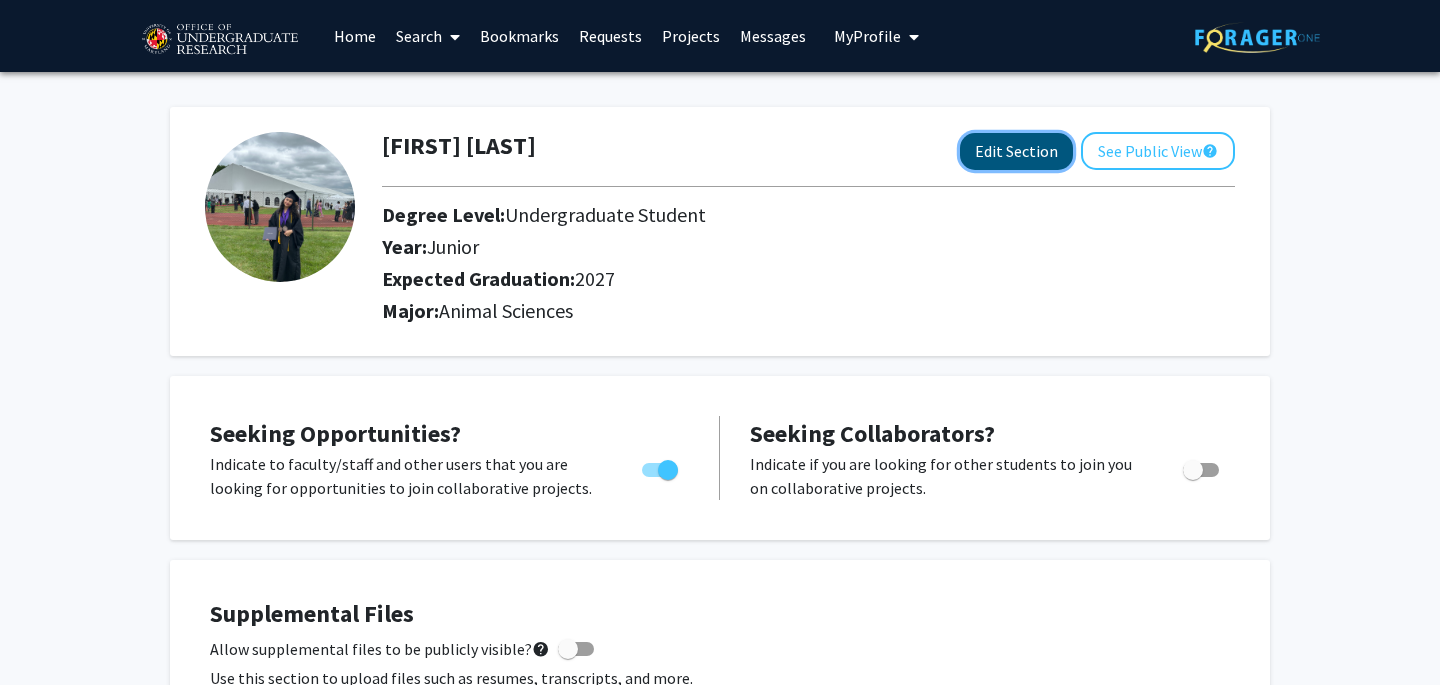 click on "Edit Section" 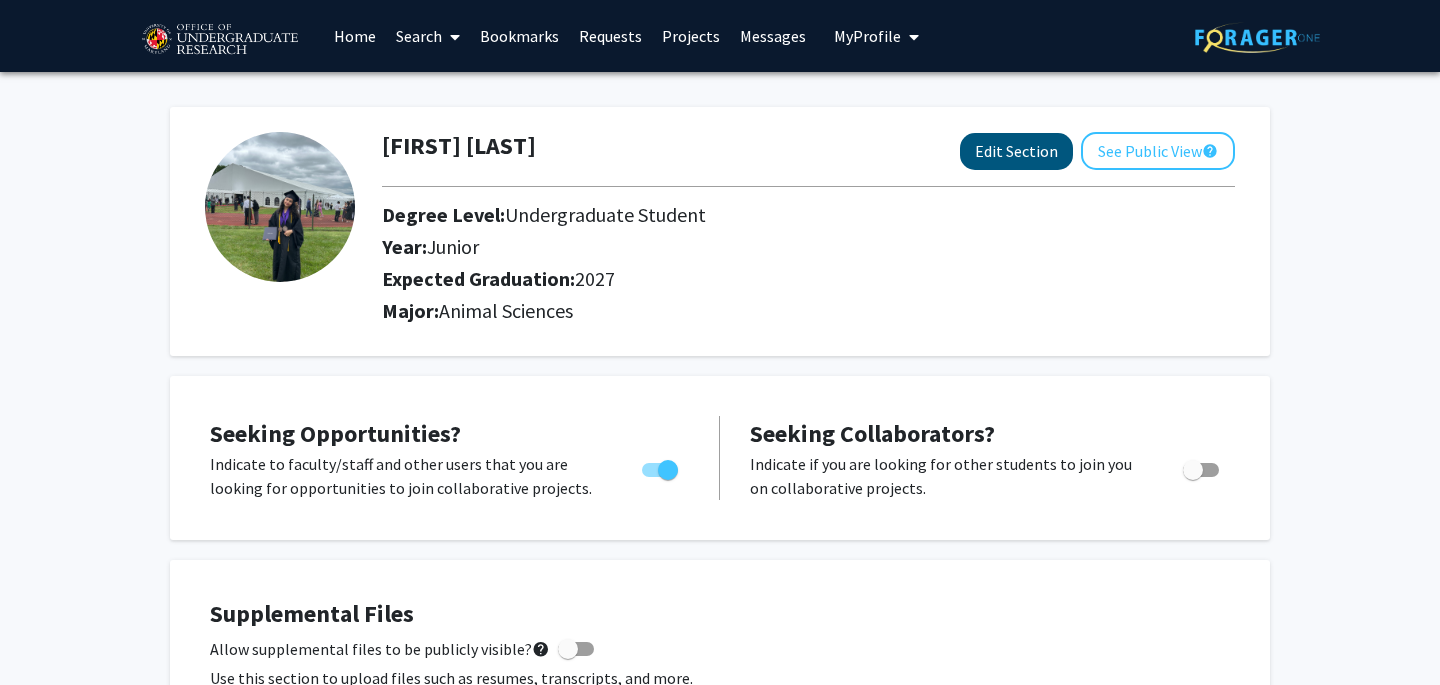 select on "junior" 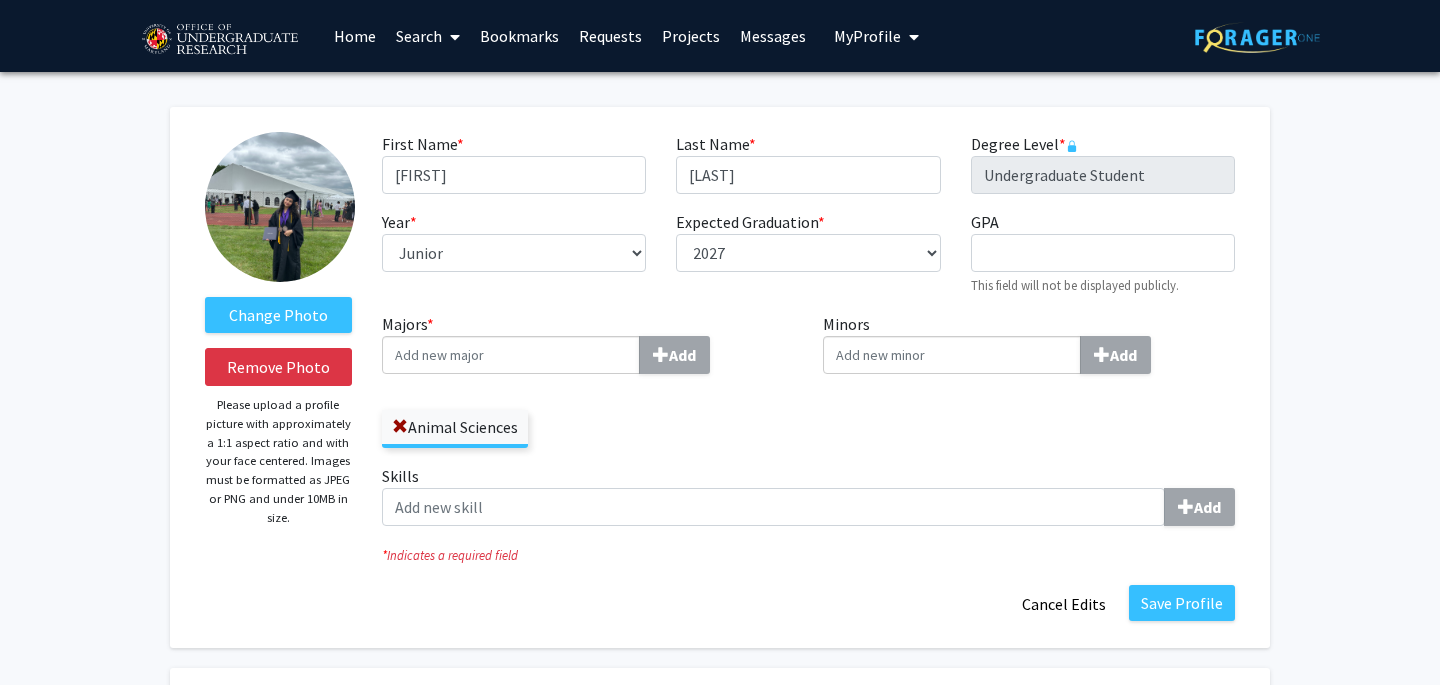click on "Majors  * Add" at bounding box center [511, 355] 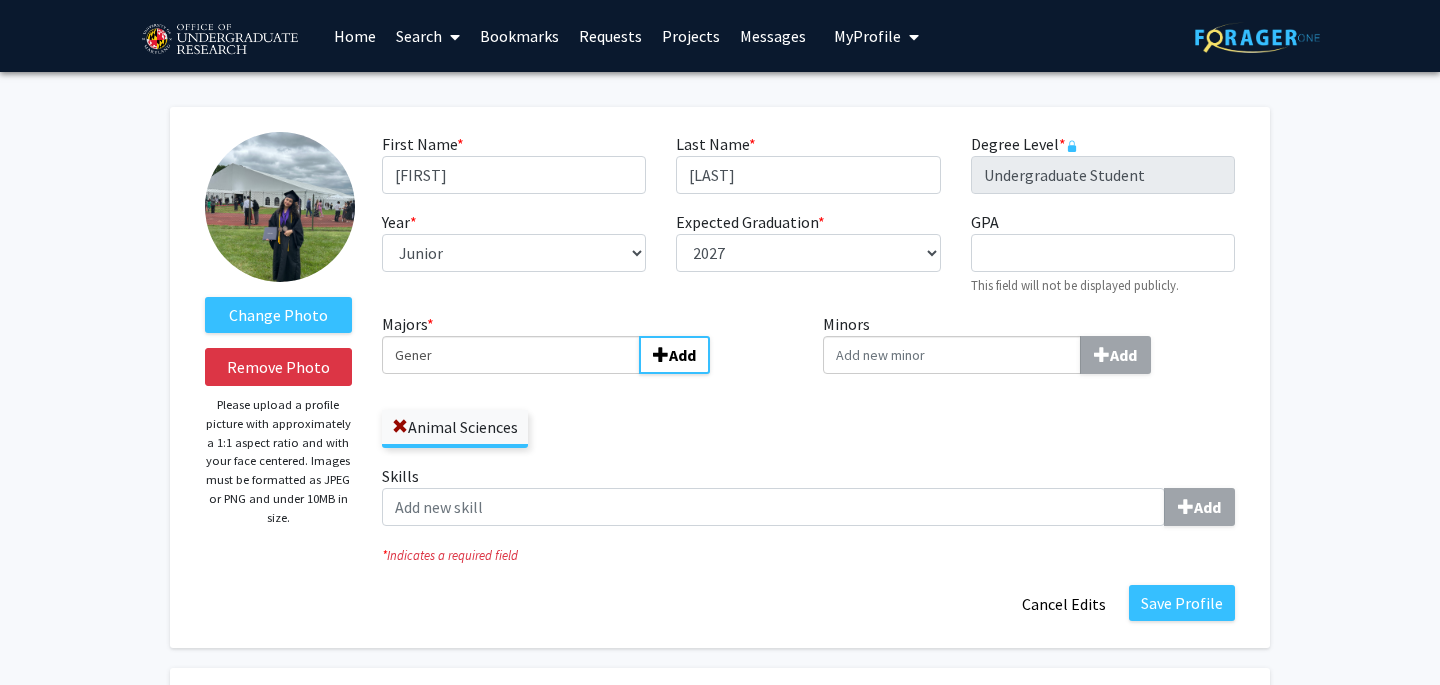 type on "Gene" 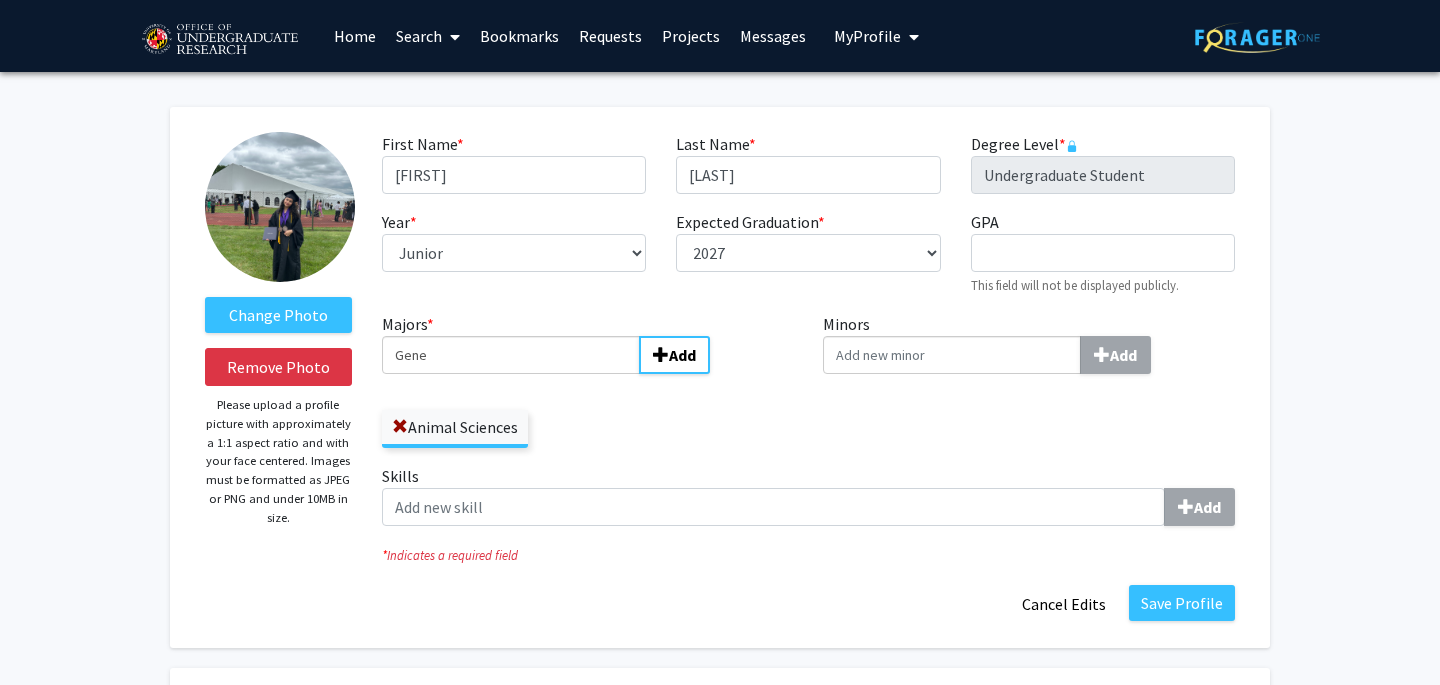 type 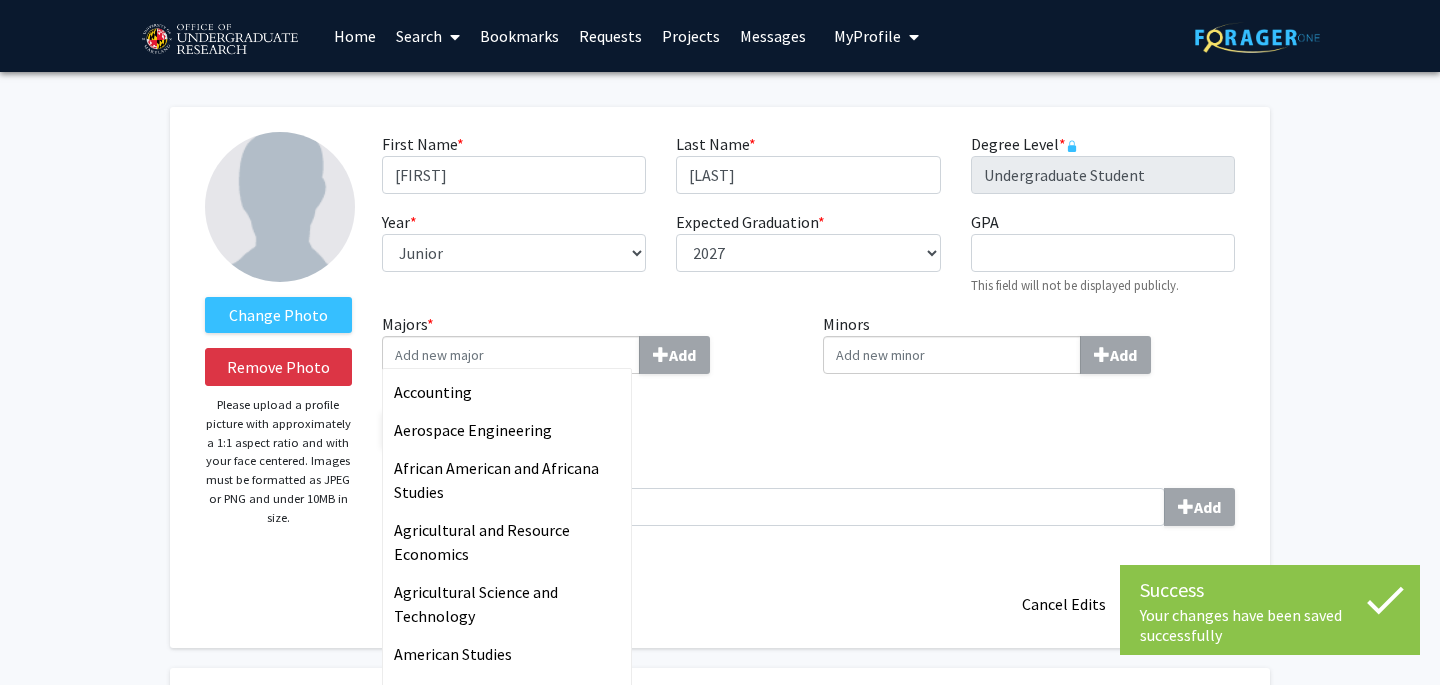 select on "junior" 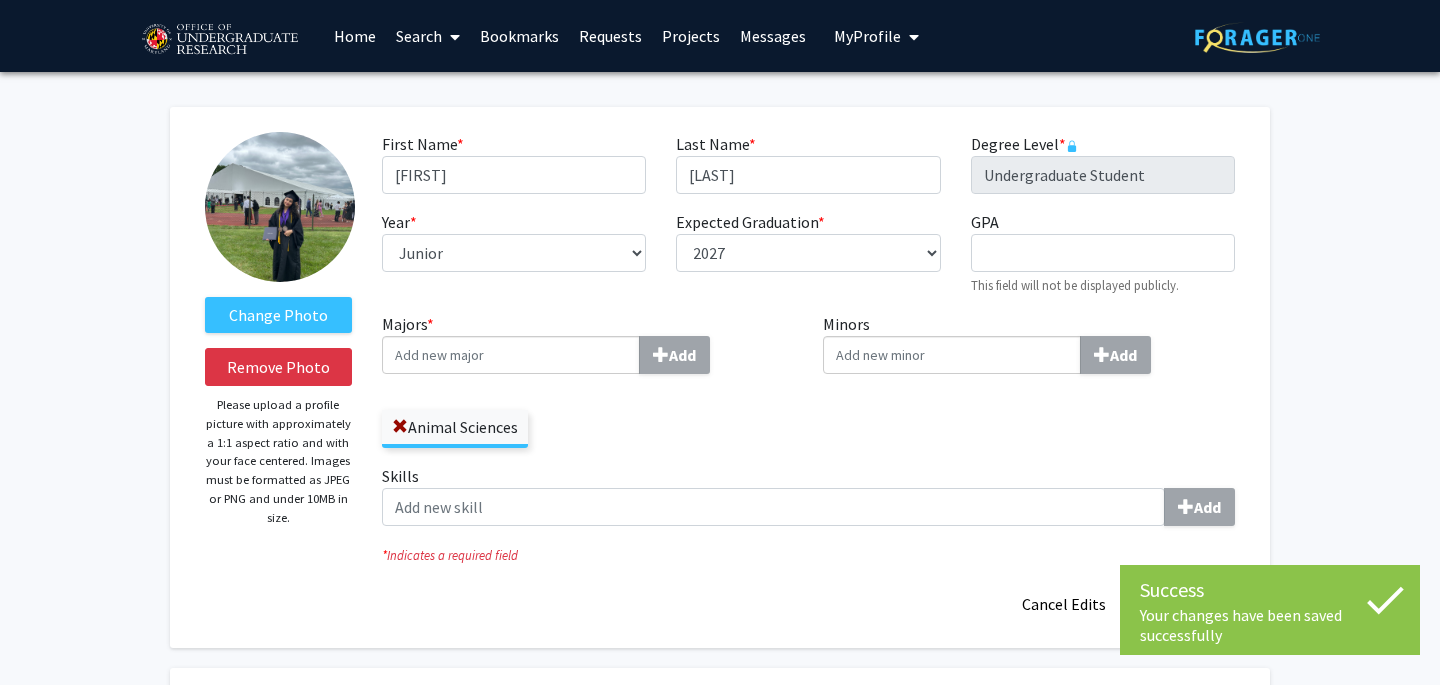 click on "Majors  * Add" at bounding box center [511, 355] 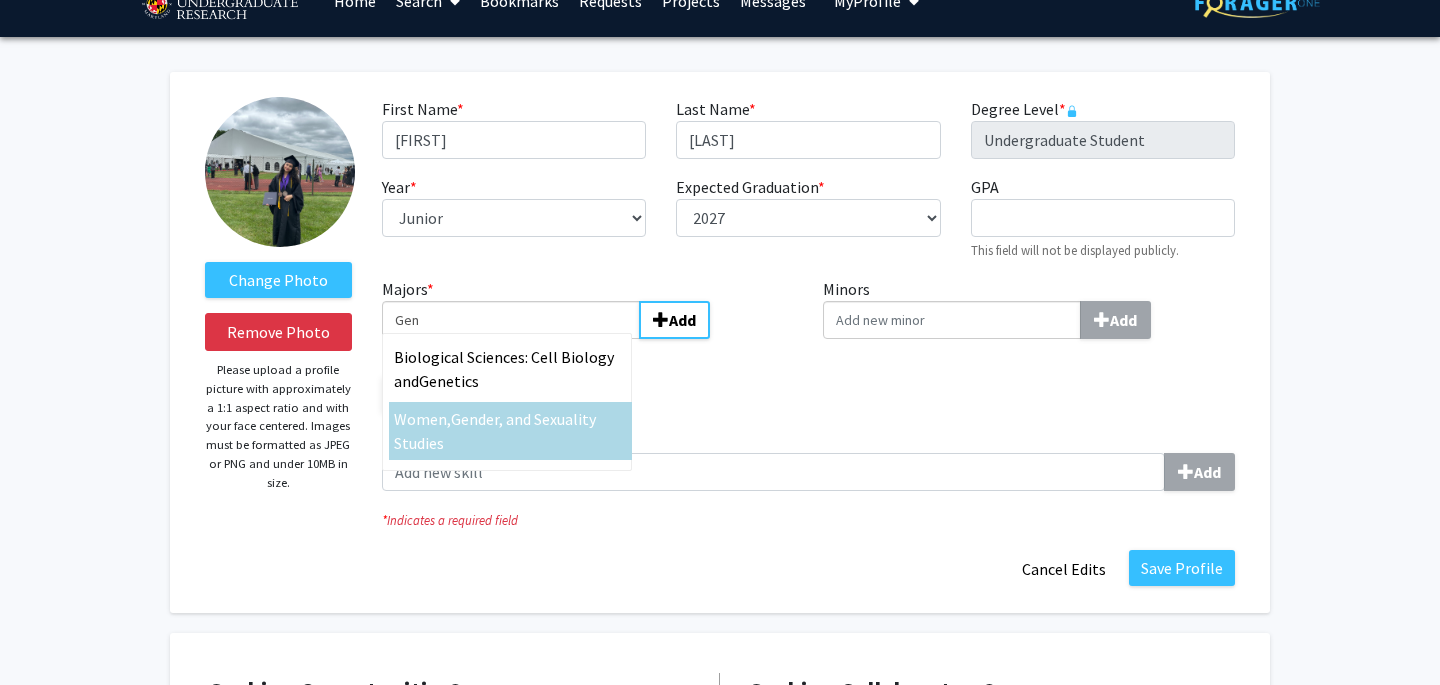 scroll, scrollTop: 41, scrollLeft: 0, axis: vertical 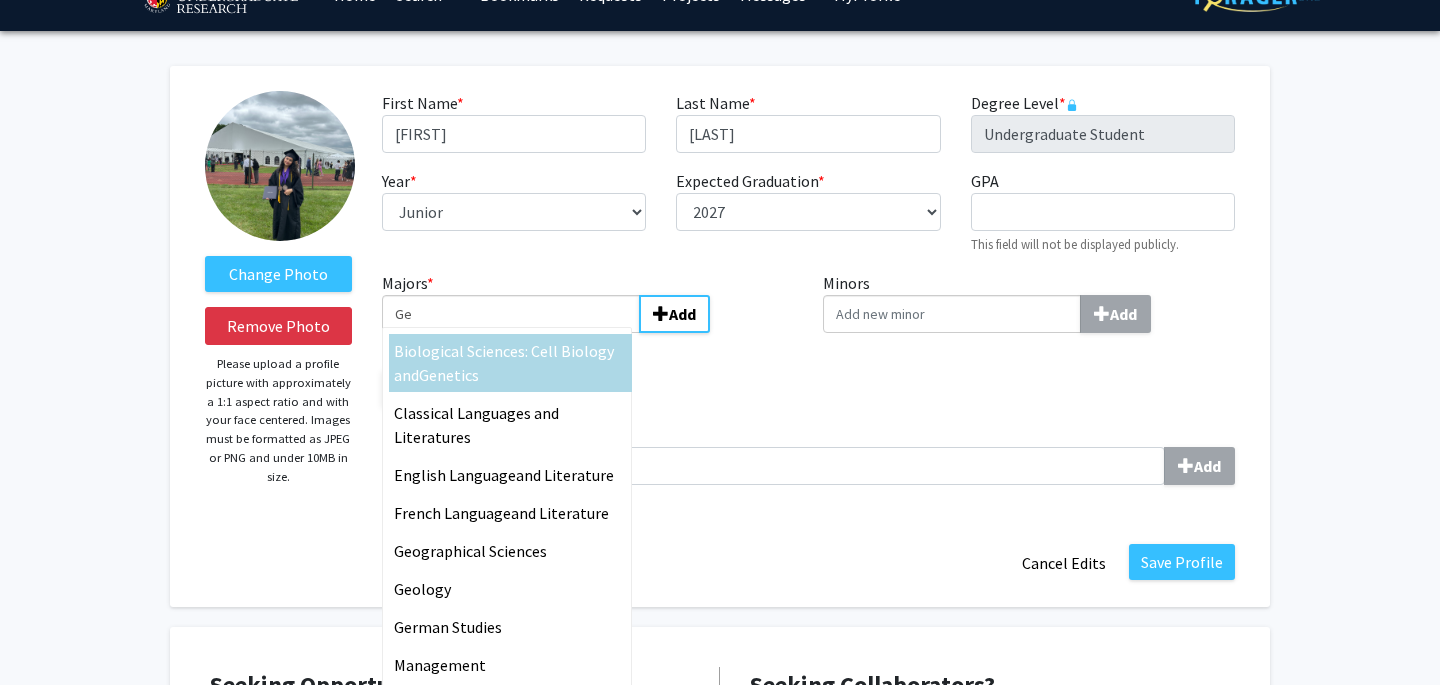 type on "G" 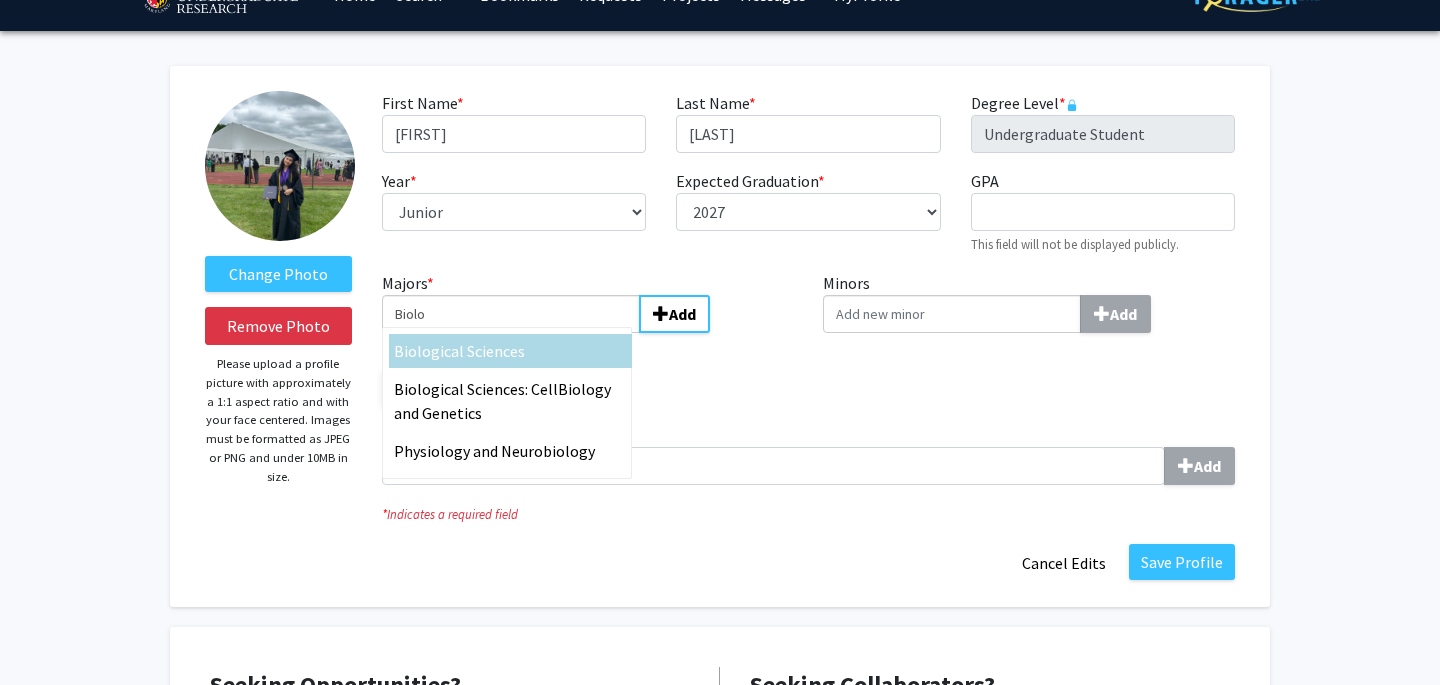 type on "Biolo" 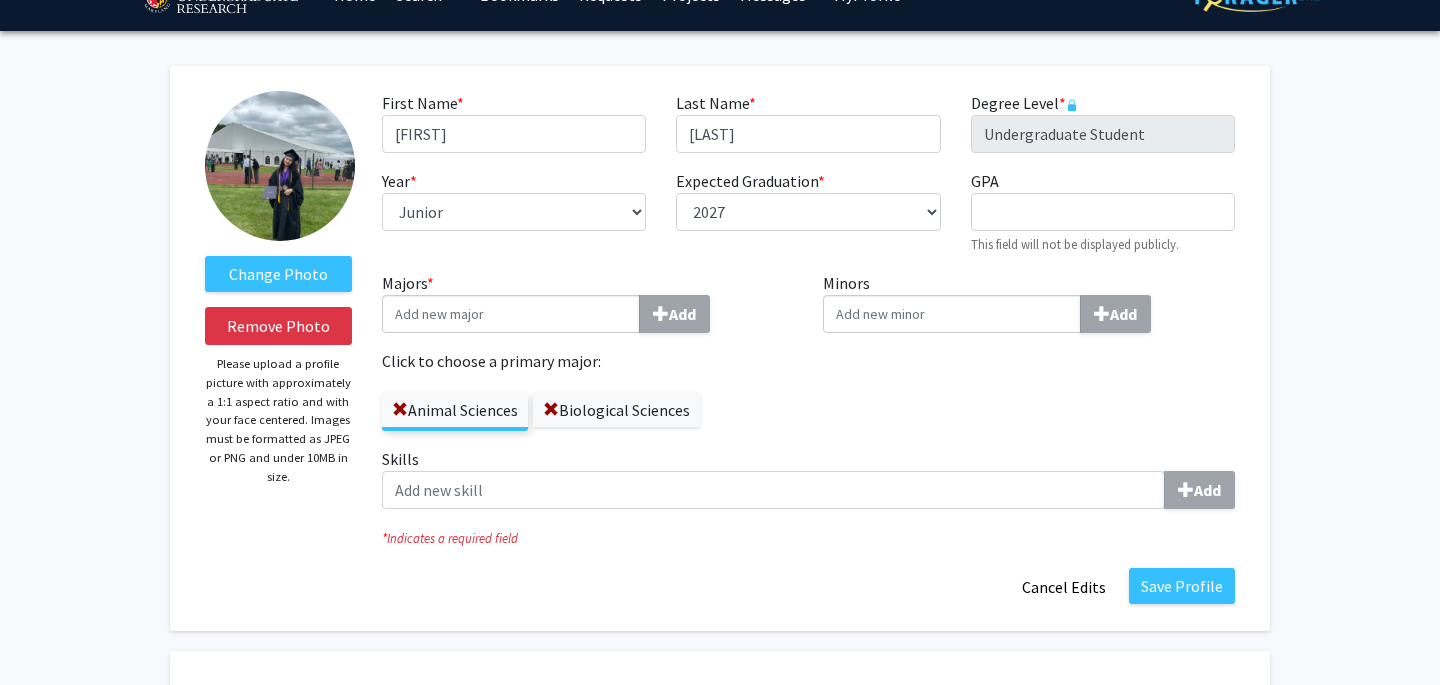 click on "Majors  * Add Click to choose a primary major:  Animal Sciences   Biological Sciences" 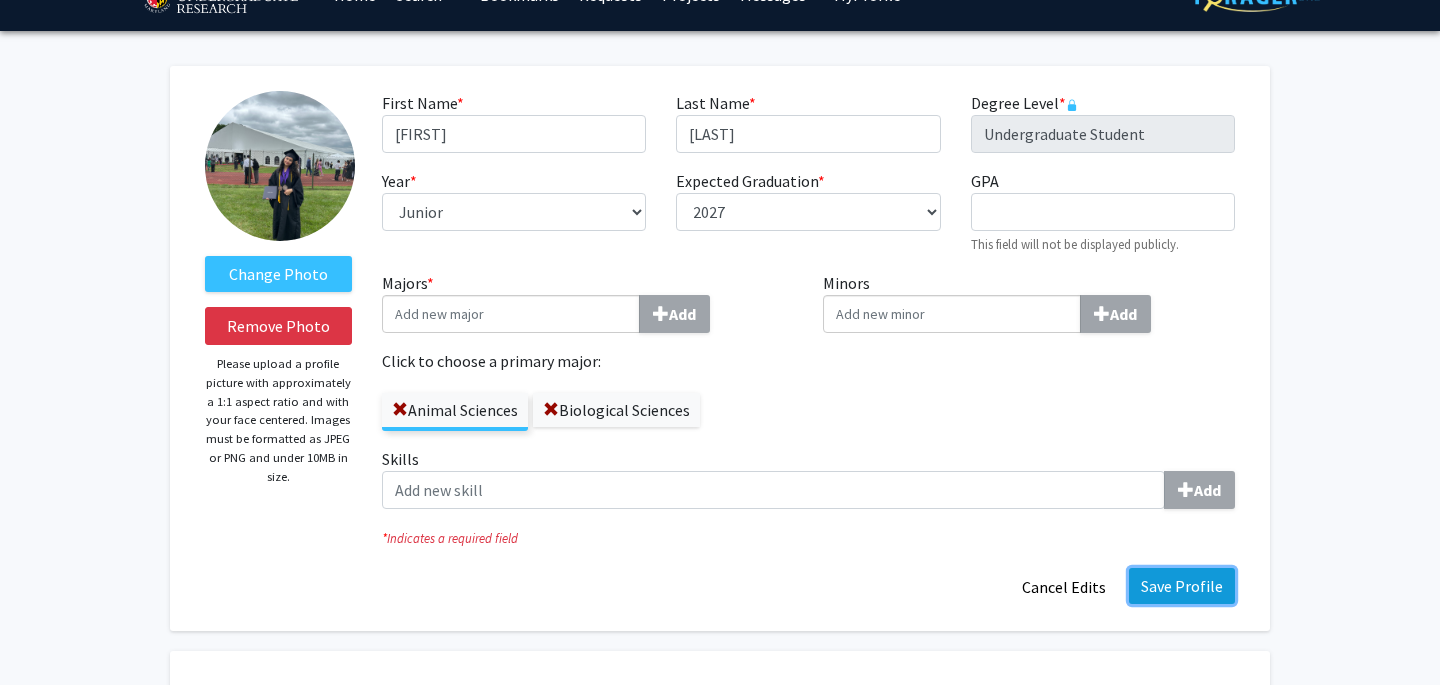 click on "Save Profile" 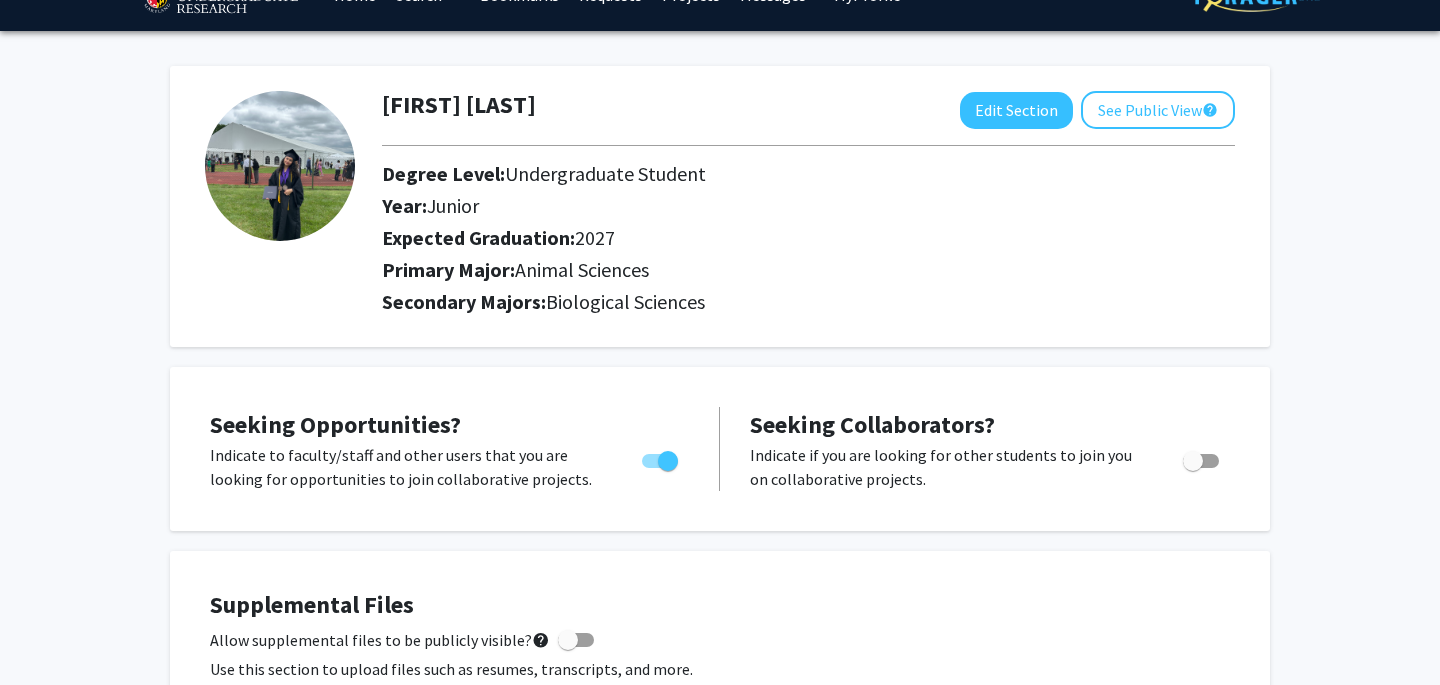 scroll, scrollTop: 0, scrollLeft: 0, axis: both 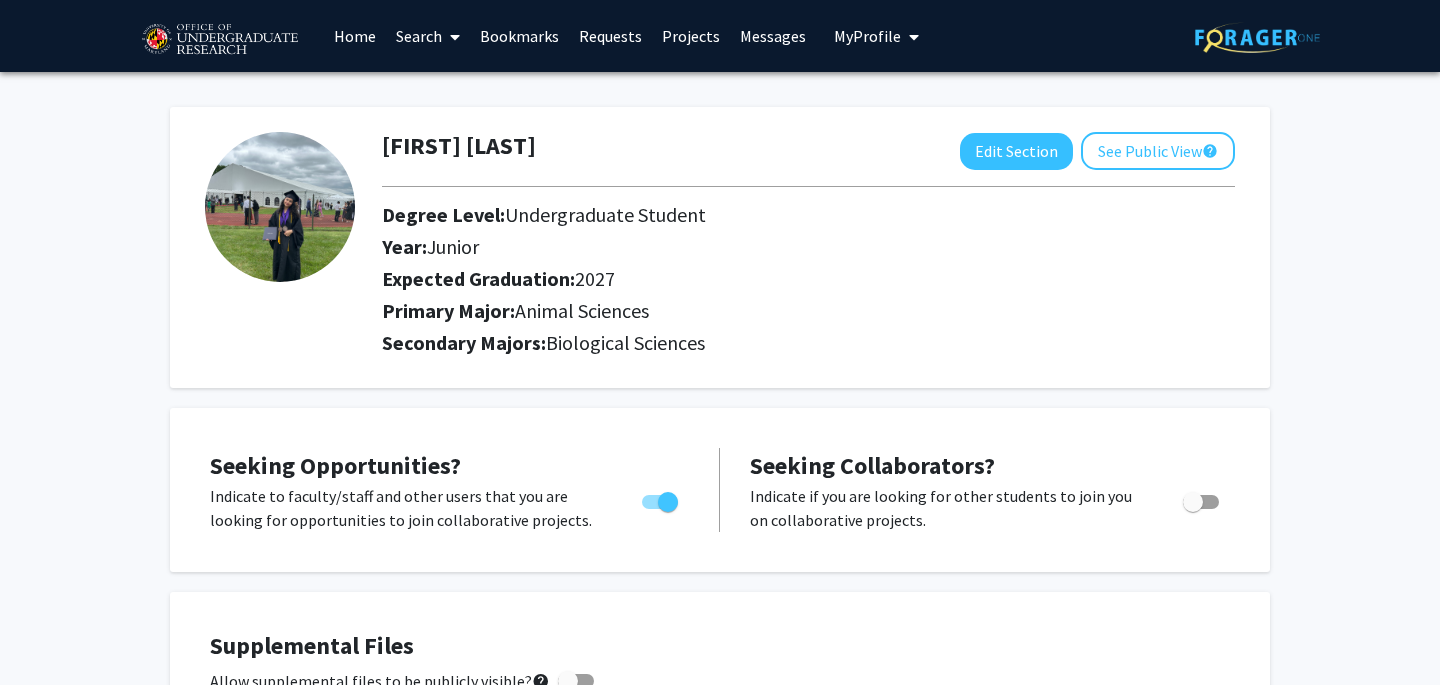 click at bounding box center [219, 40] 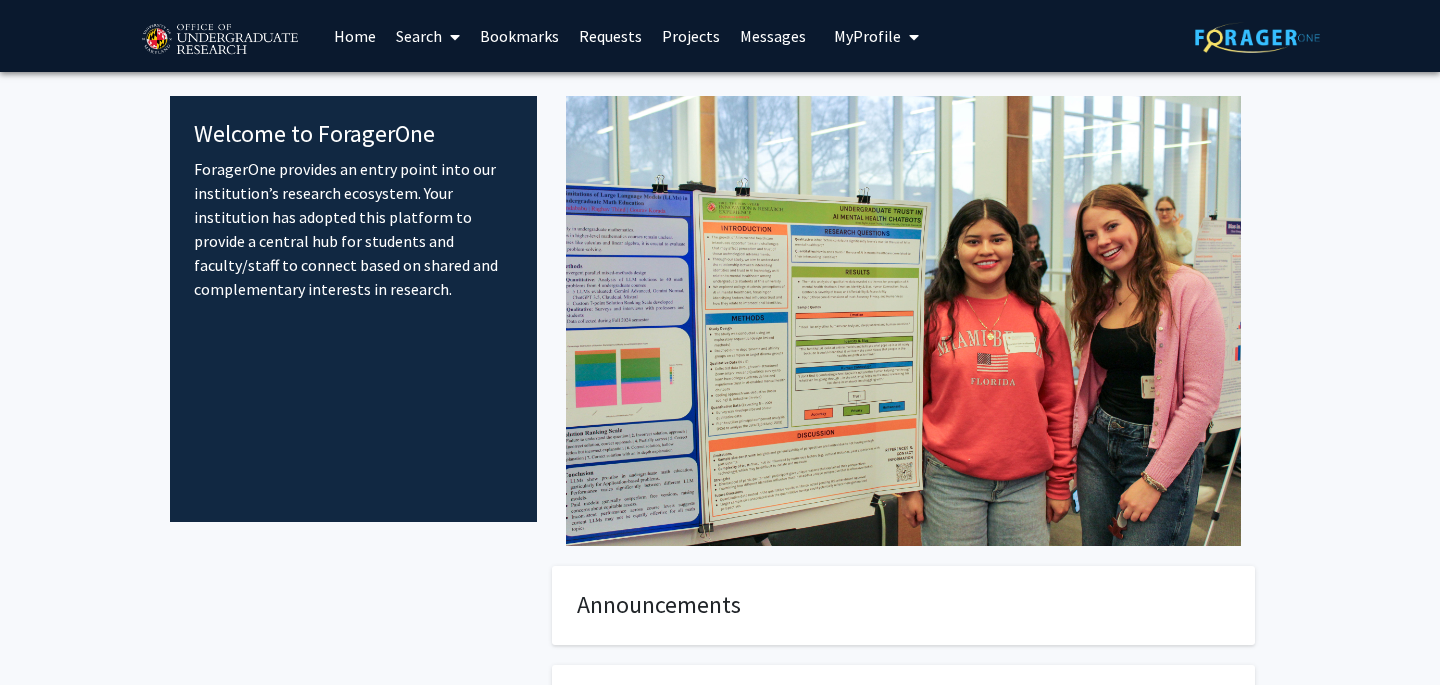 click at bounding box center [455, 37] 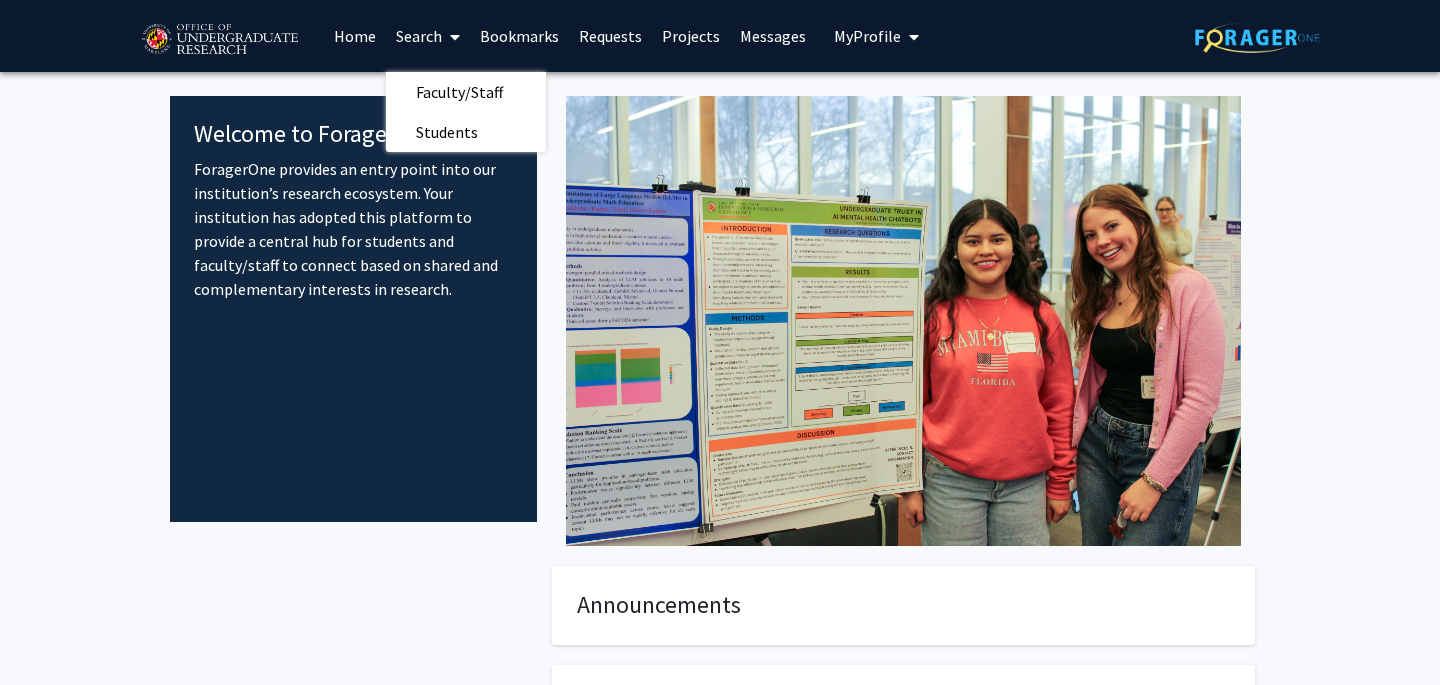 click on "Projects" at bounding box center (691, 36) 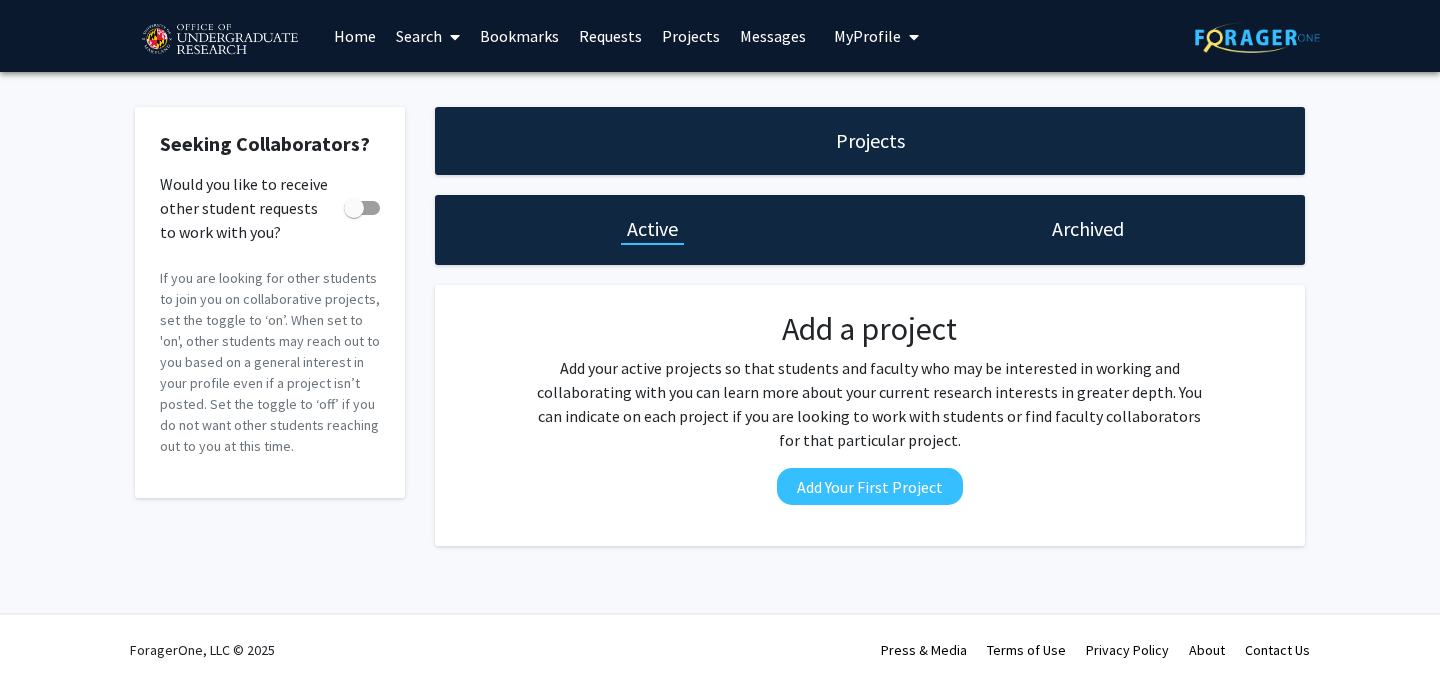 click at bounding box center [914, 37] 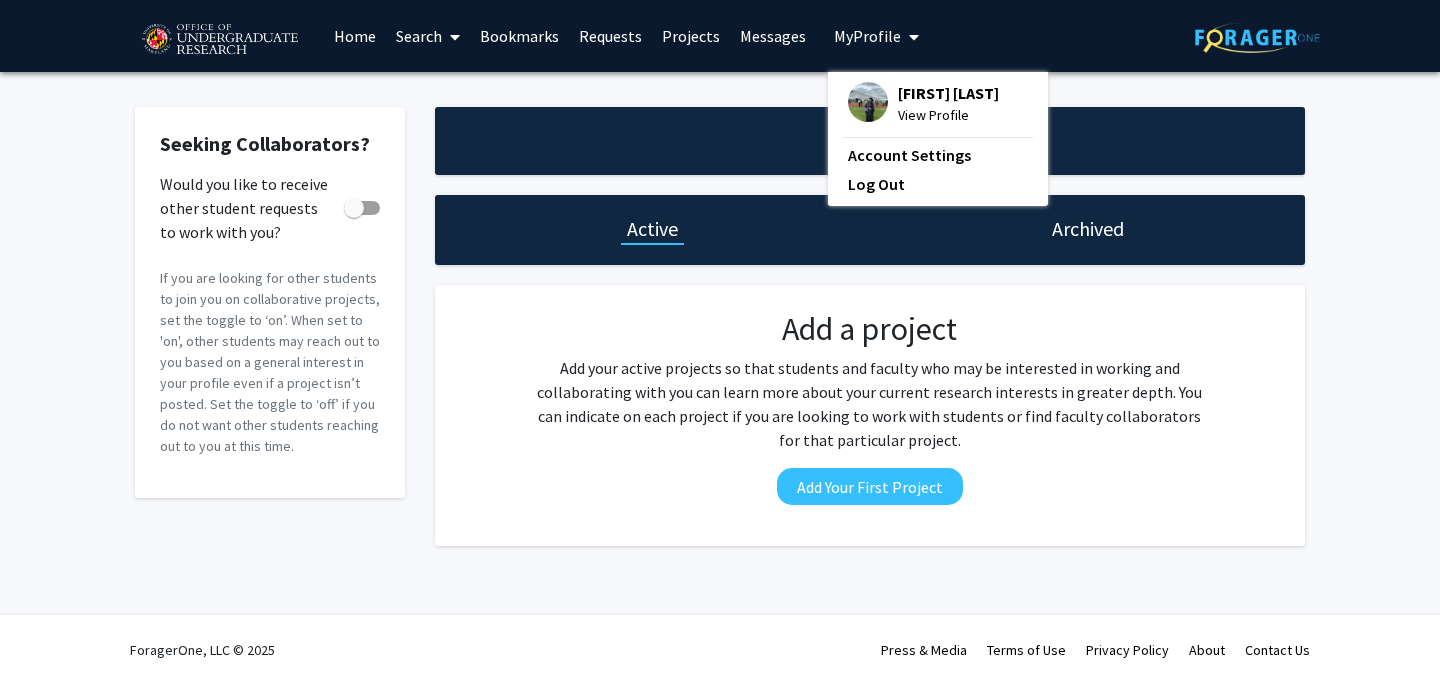 click on "Home" at bounding box center (355, 36) 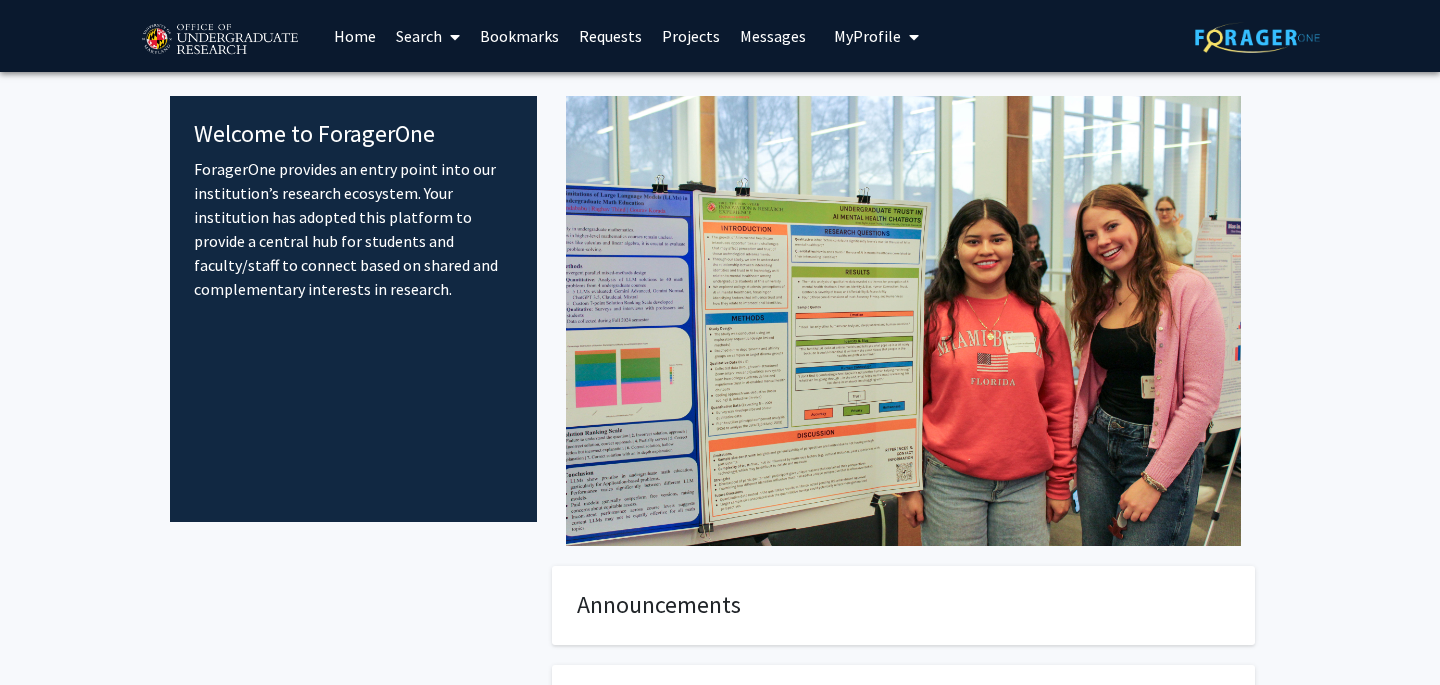 click at bounding box center [455, 37] 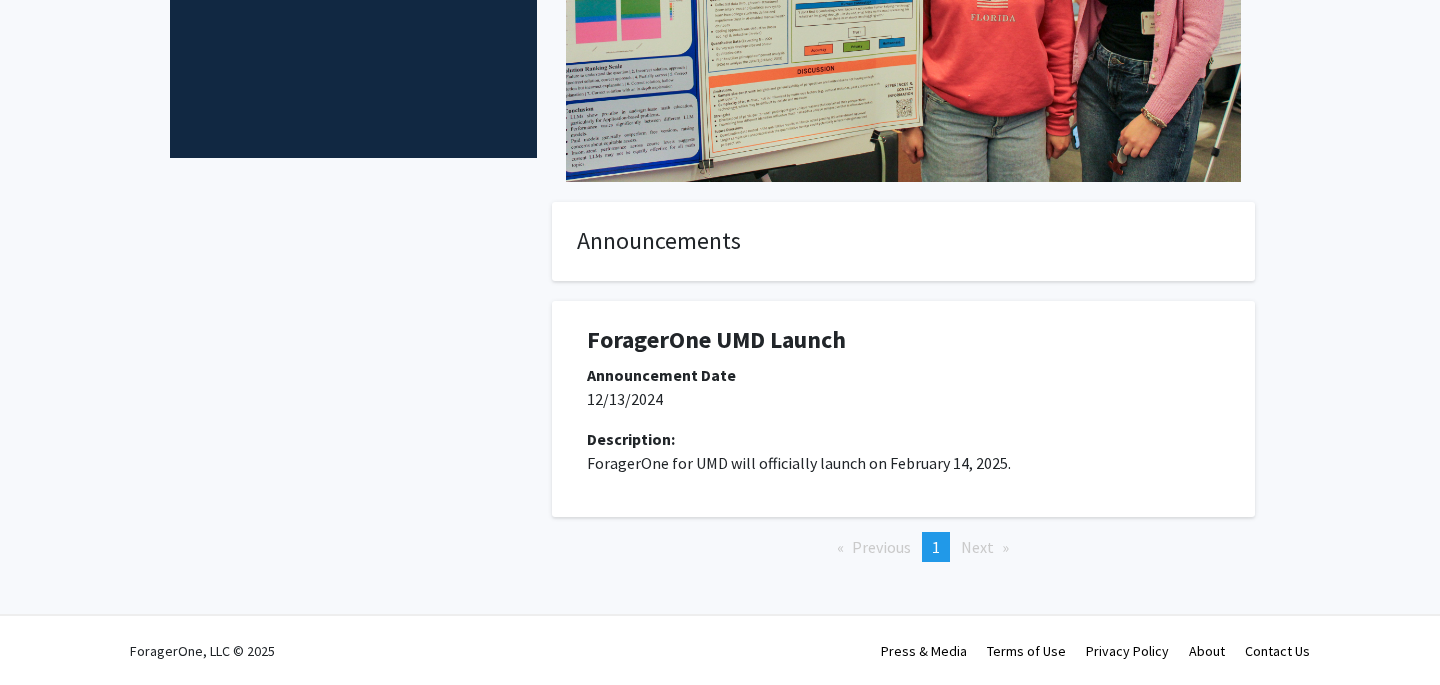 click 